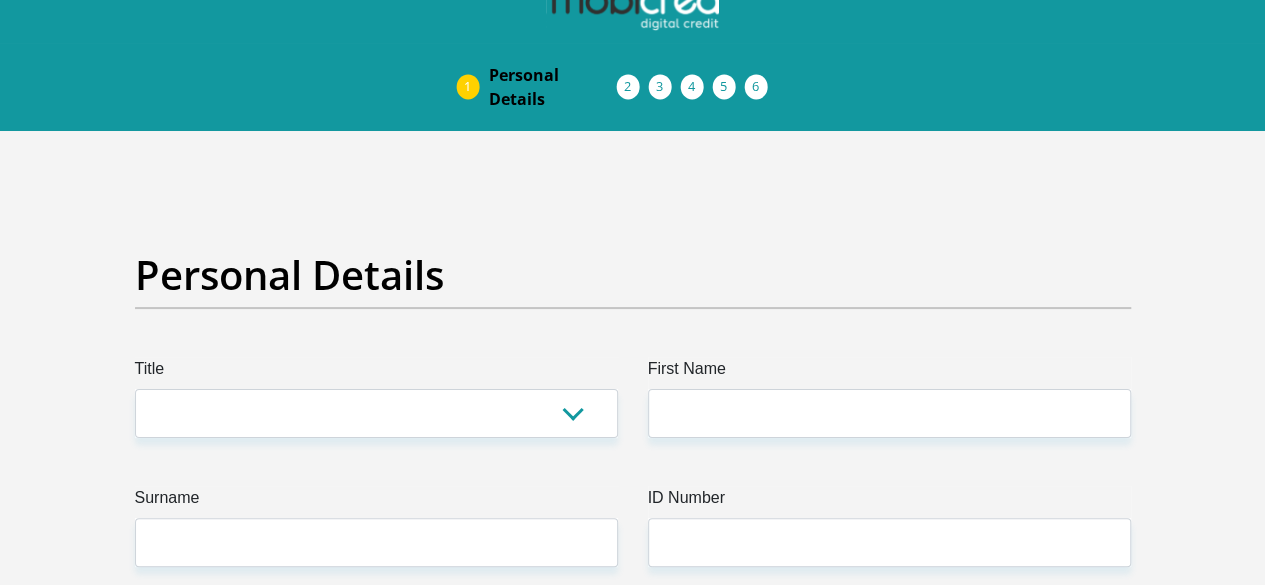 scroll, scrollTop: 0, scrollLeft: 0, axis: both 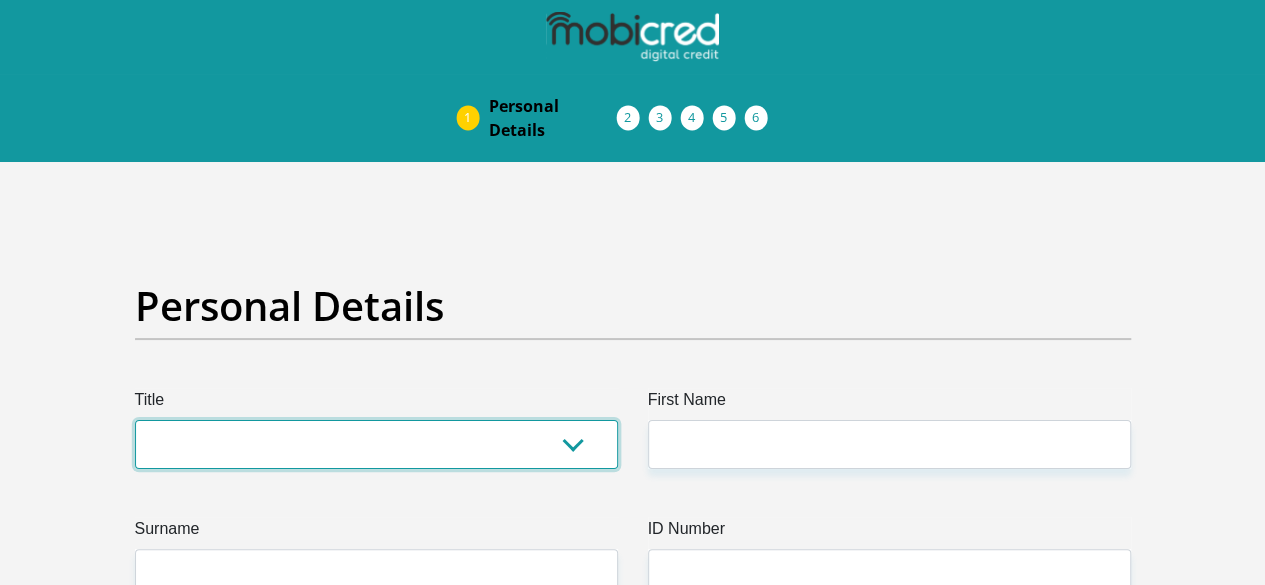 click on "Mr
Ms
Mrs
Dr
Other" at bounding box center [376, 444] 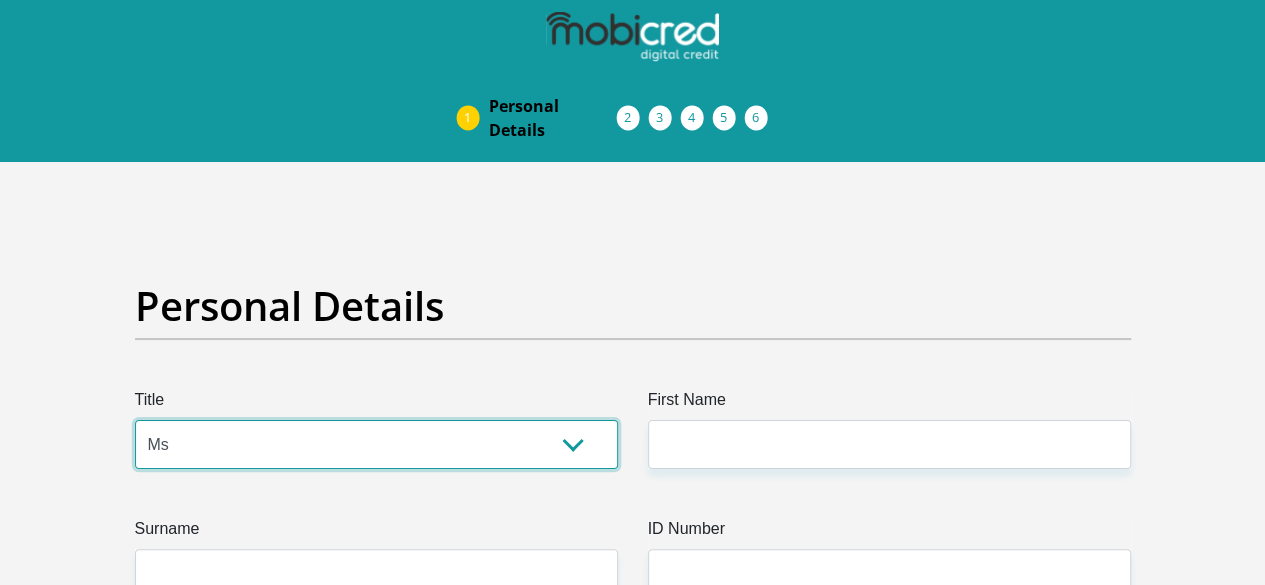click on "Mr
Ms
Mrs
Dr
Other" at bounding box center (376, 444) 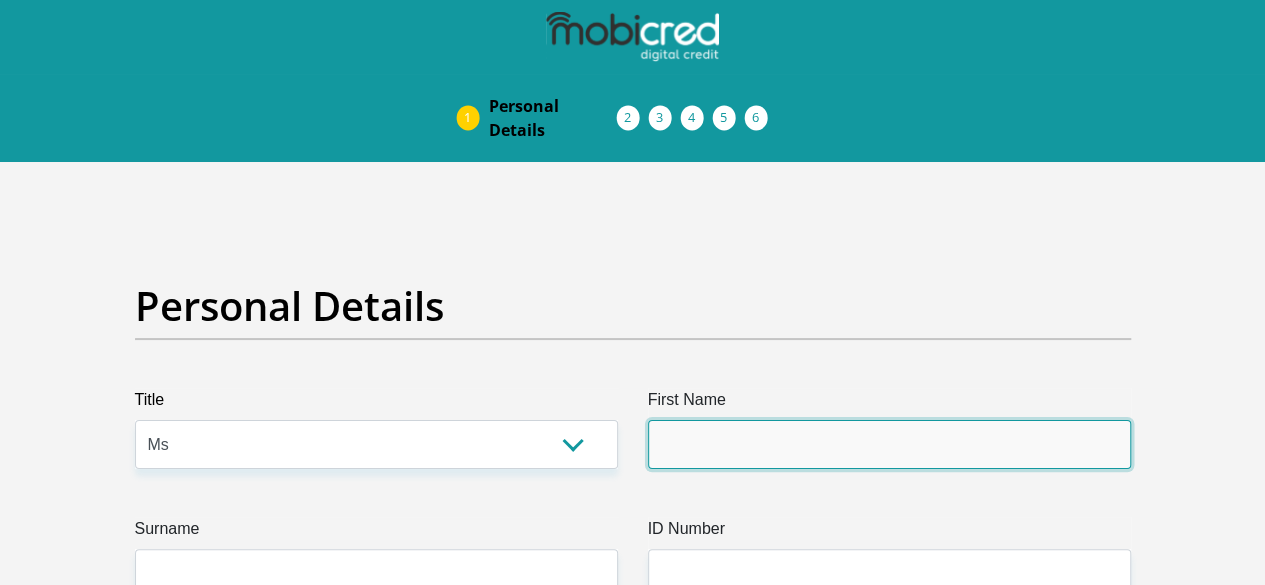 click on "First Name" at bounding box center [889, 444] 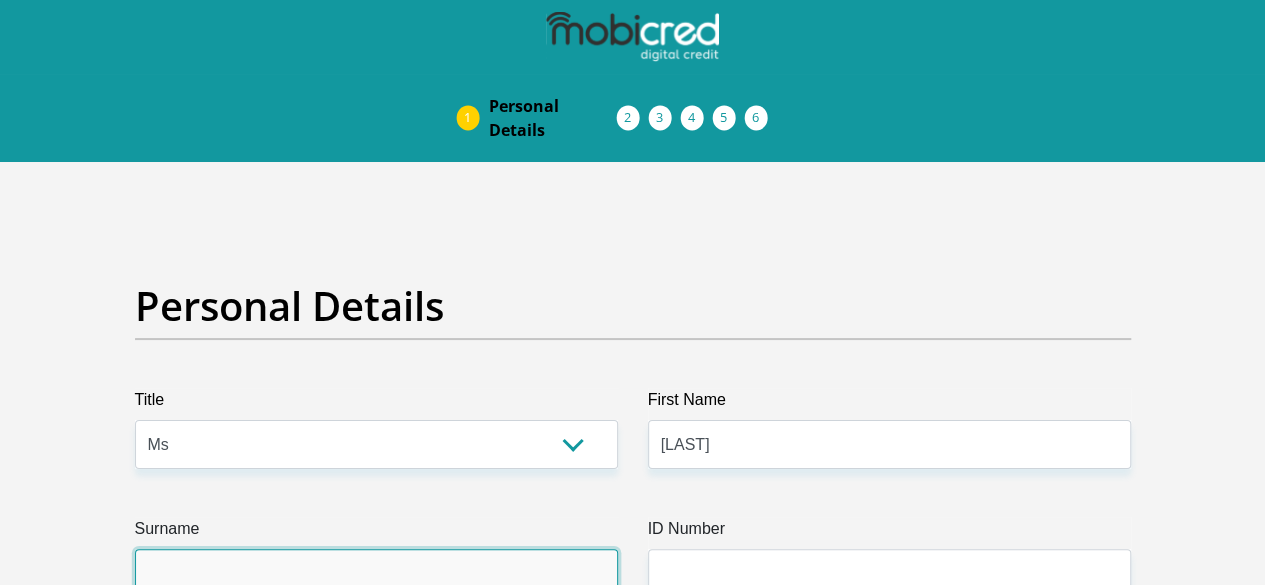 click on "Surname" at bounding box center [376, 573] 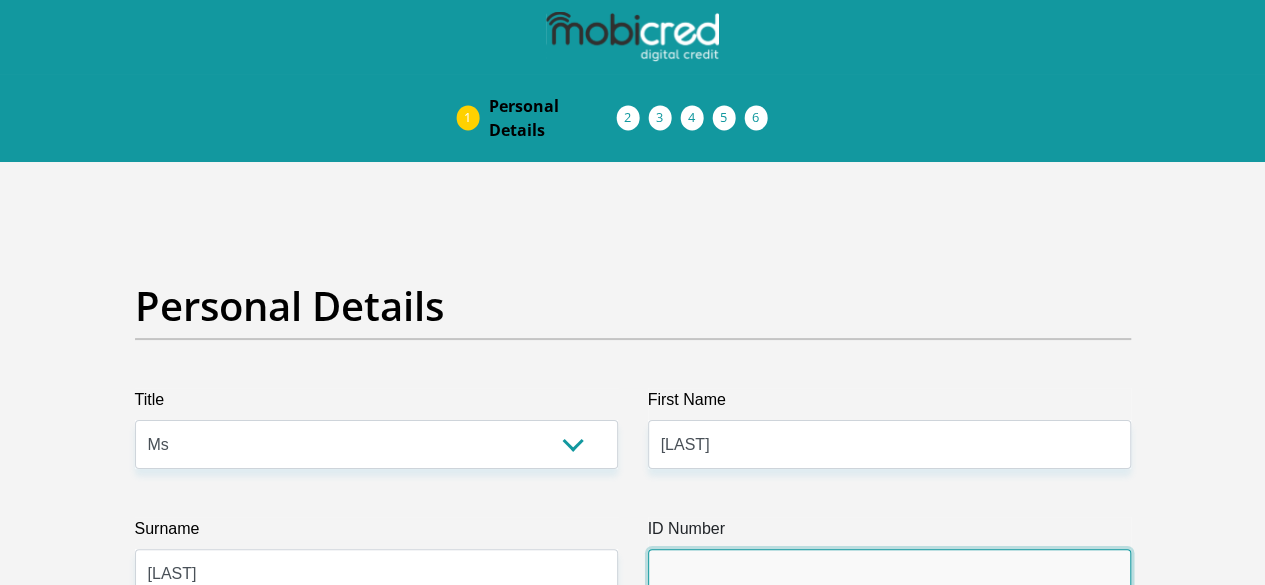 click on "ID Number" at bounding box center [889, 573] 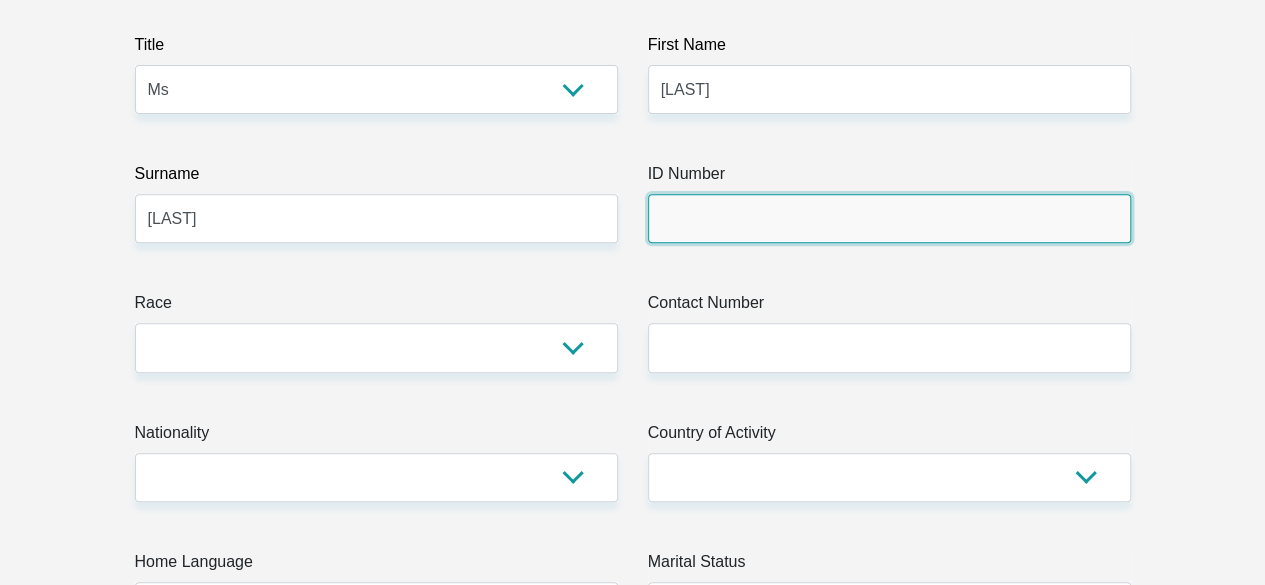 scroll, scrollTop: 400, scrollLeft: 0, axis: vertical 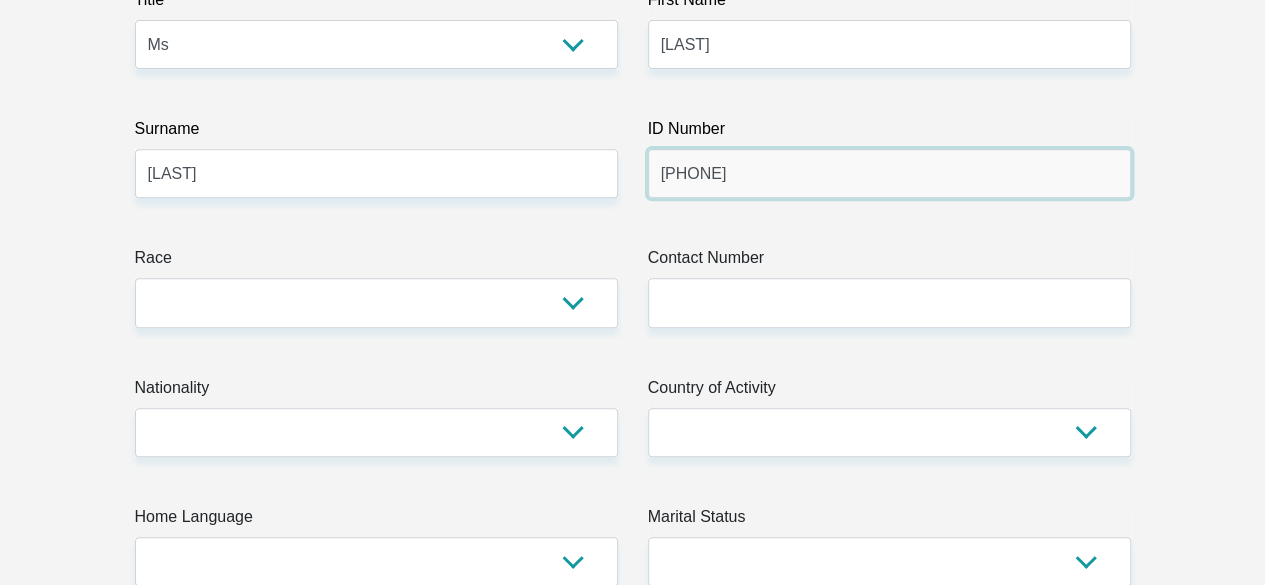 type on "9207180248082" 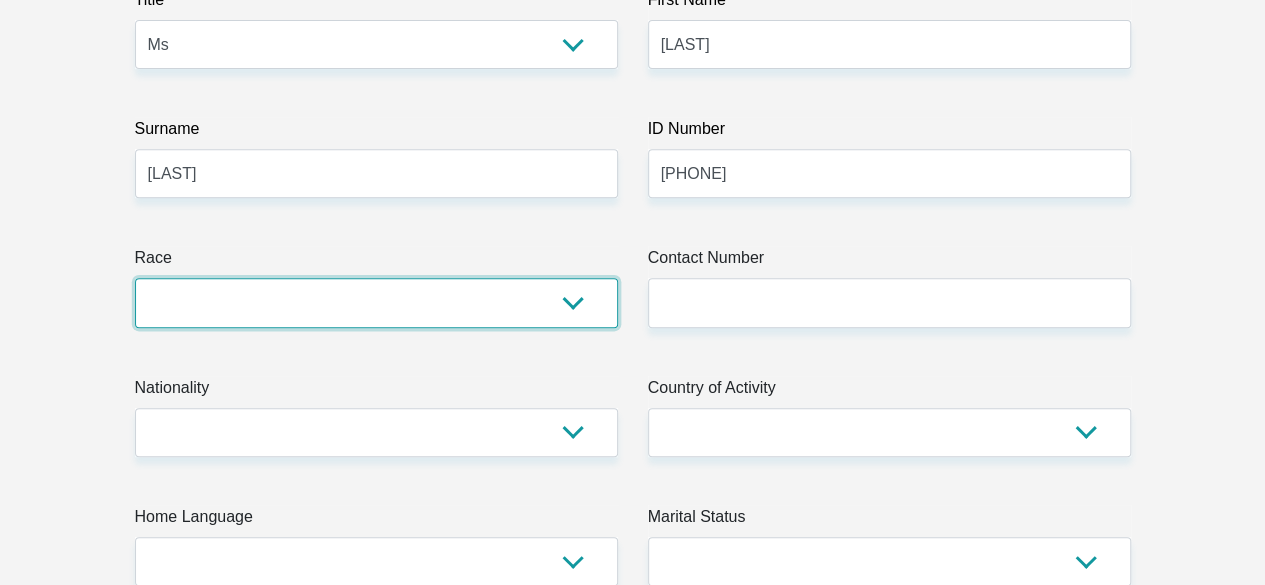click on "Black
Coloured
Indian
White
Other" at bounding box center [376, 302] 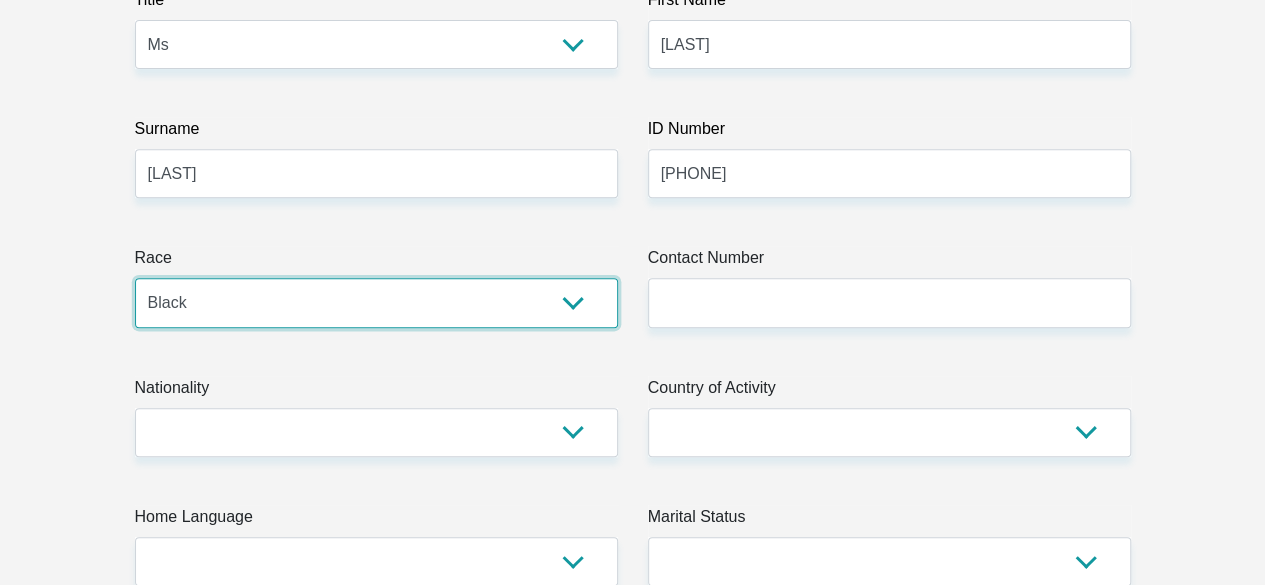 click on "Black
Coloured
Indian
White
Other" at bounding box center [376, 302] 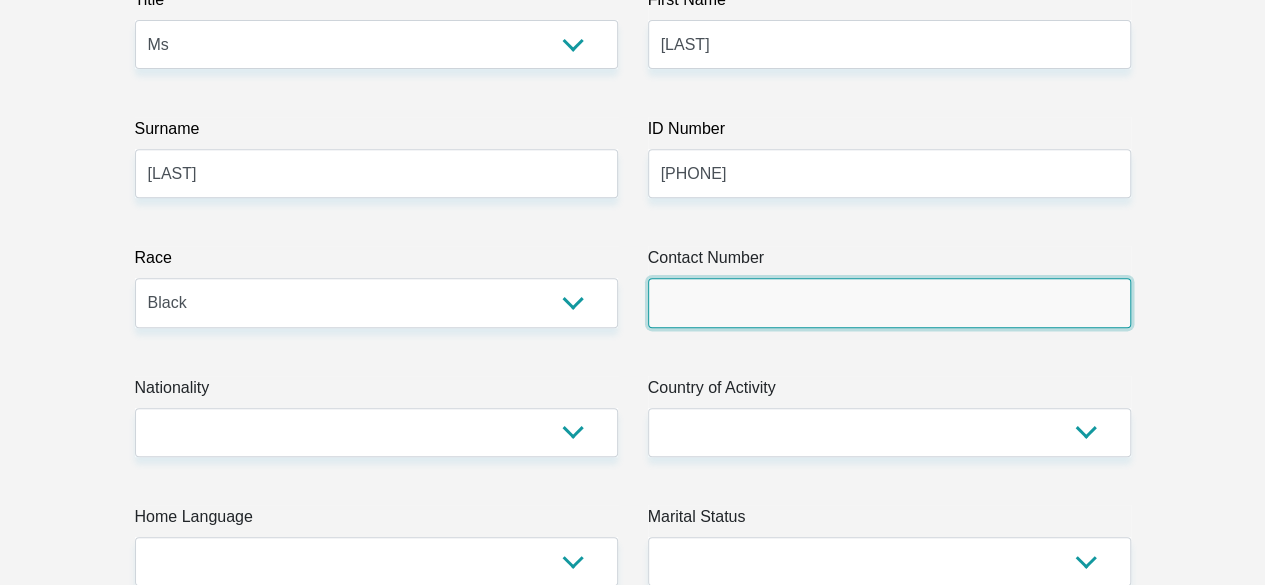 click on "Contact Number" at bounding box center (889, 302) 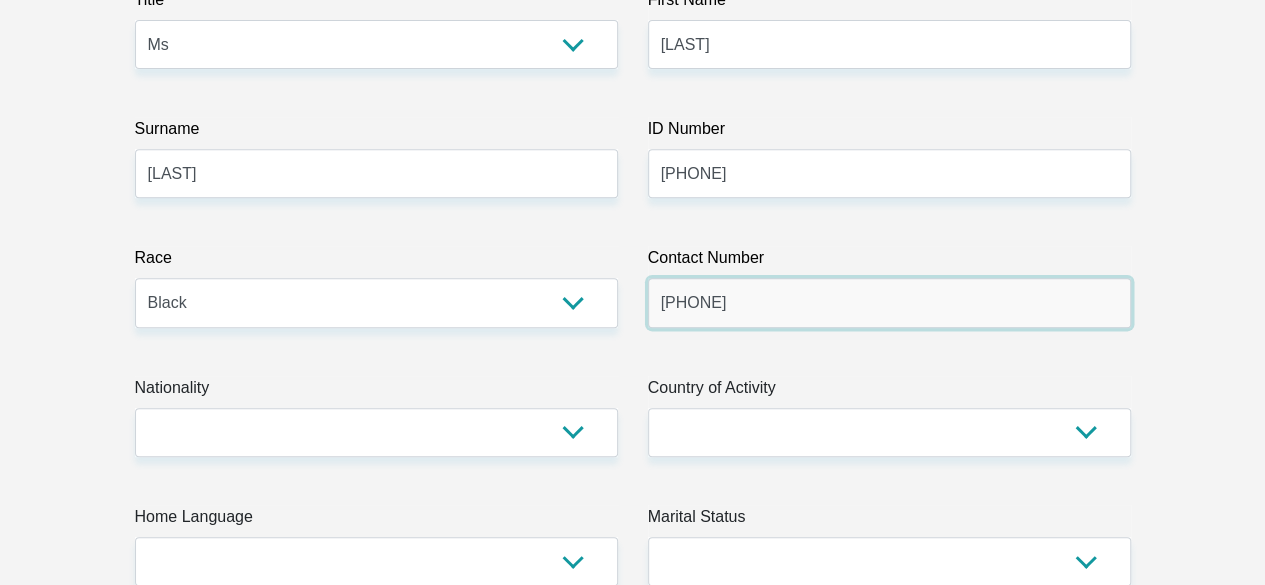type on "0814372717" 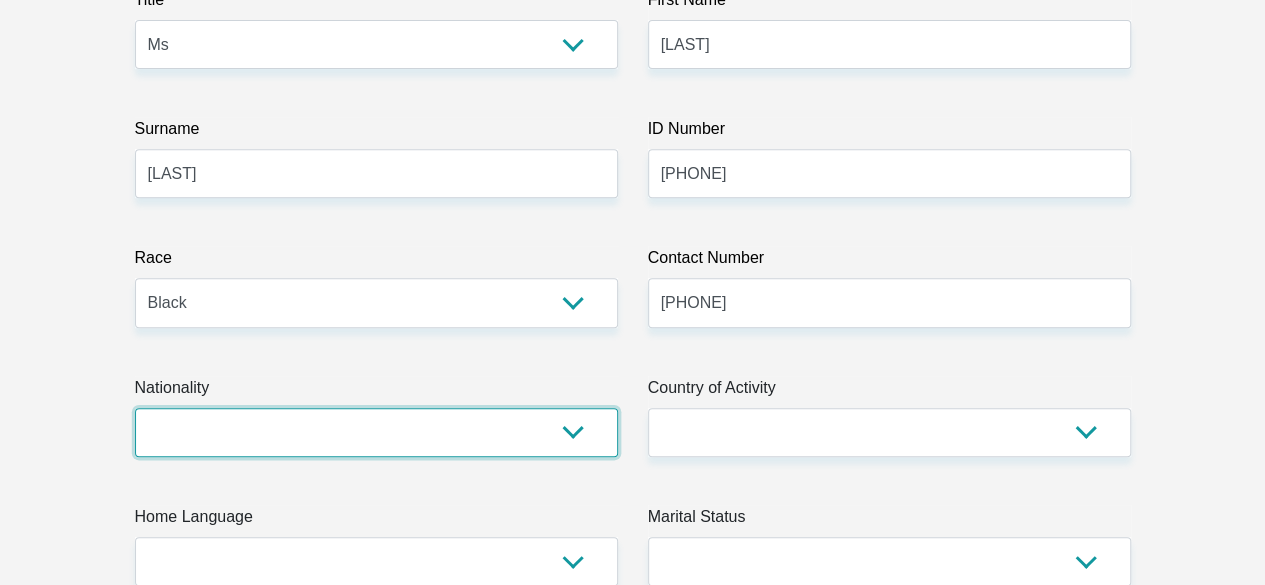 click on "South Africa
Afghanistan
Aland Islands
Albania
Algeria
America Samoa
American Virgin Islands
Andorra
Angola
Anguilla
Antarctica
Antigua and Barbuda
Argentina
Armenia
Aruba
Ascension Island
Australia
Austria
Azerbaijan
Bahamas
Bahrain
Bangladesh
Barbados
Chad" at bounding box center (376, 432) 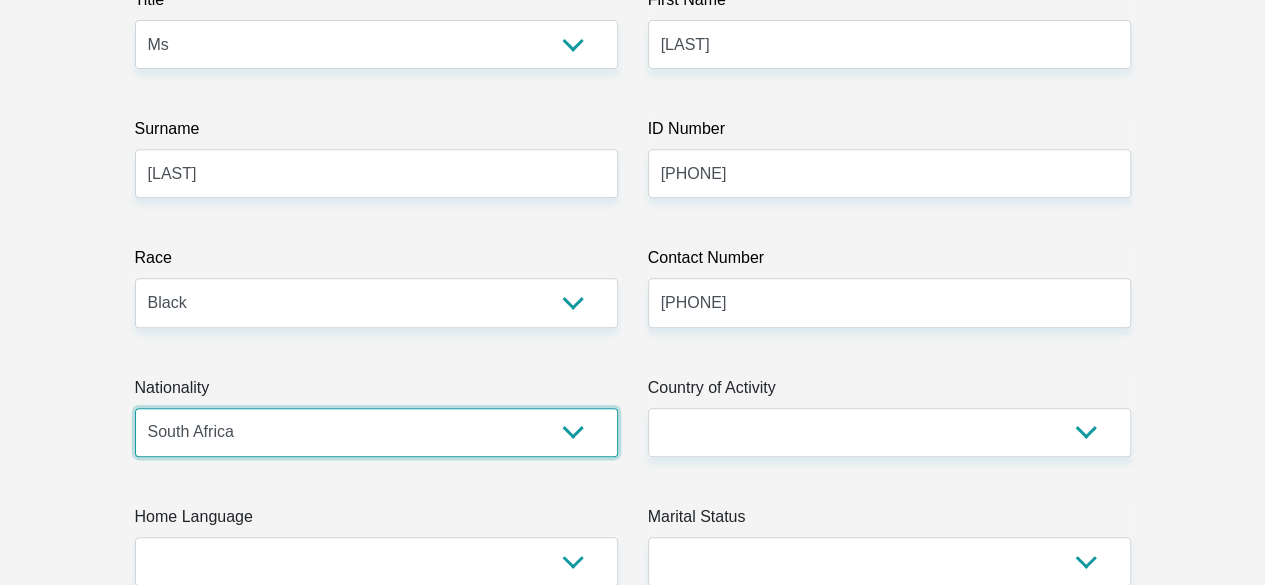 click on "South Africa
Afghanistan
Aland Islands
Albania
Algeria
America Samoa
American Virgin Islands
Andorra
Angola
Anguilla
Antarctica
Antigua and Barbuda
Argentina
Armenia
Aruba
Ascension Island
Australia
Austria
Azerbaijan
Bahamas
Bahrain
Bangladesh
Barbados
Chad" at bounding box center (376, 432) 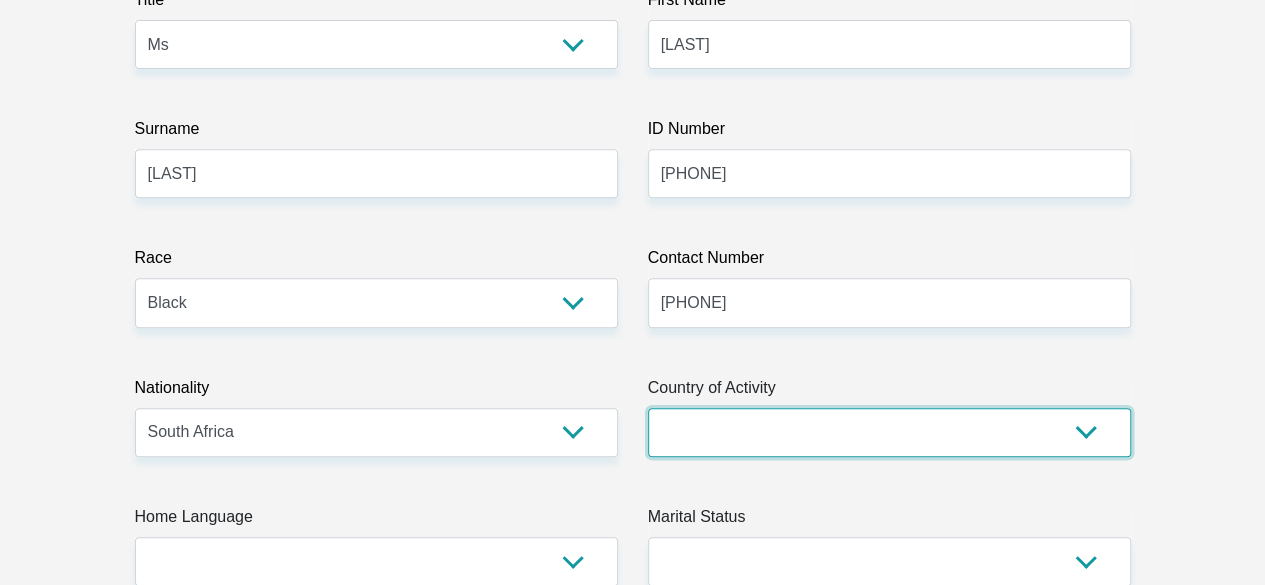 click on "South Africa
Afghanistan
Aland Islands
Albania
Algeria
America Samoa
American Virgin Islands
Andorra
Angola
Anguilla
Antarctica
Antigua and Barbuda
Argentina
Armenia
Aruba
Ascension Island
Australia
Austria
Azerbaijan
Chad" at bounding box center [889, 432] 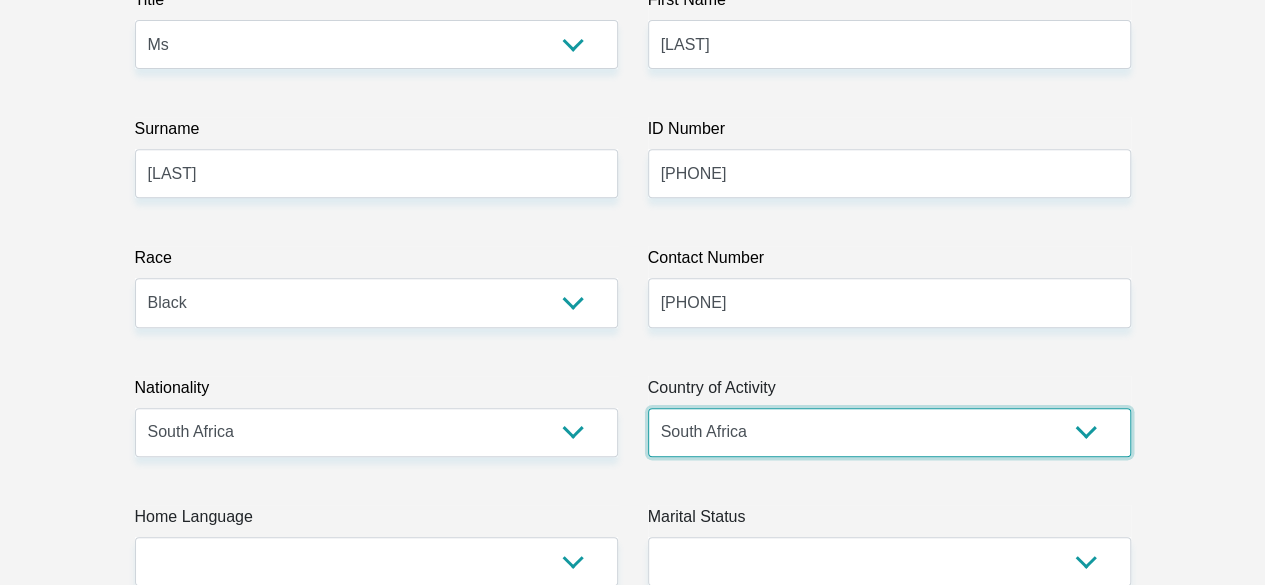 click on "South Africa
Afghanistan
Aland Islands
Albania
Algeria
America Samoa
American Virgin Islands
Andorra
Angola
Anguilla
Antarctica
Antigua and Barbuda
Argentina
Armenia
Aruba
Ascension Island
Australia
Austria
Azerbaijan
Chad" at bounding box center (889, 432) 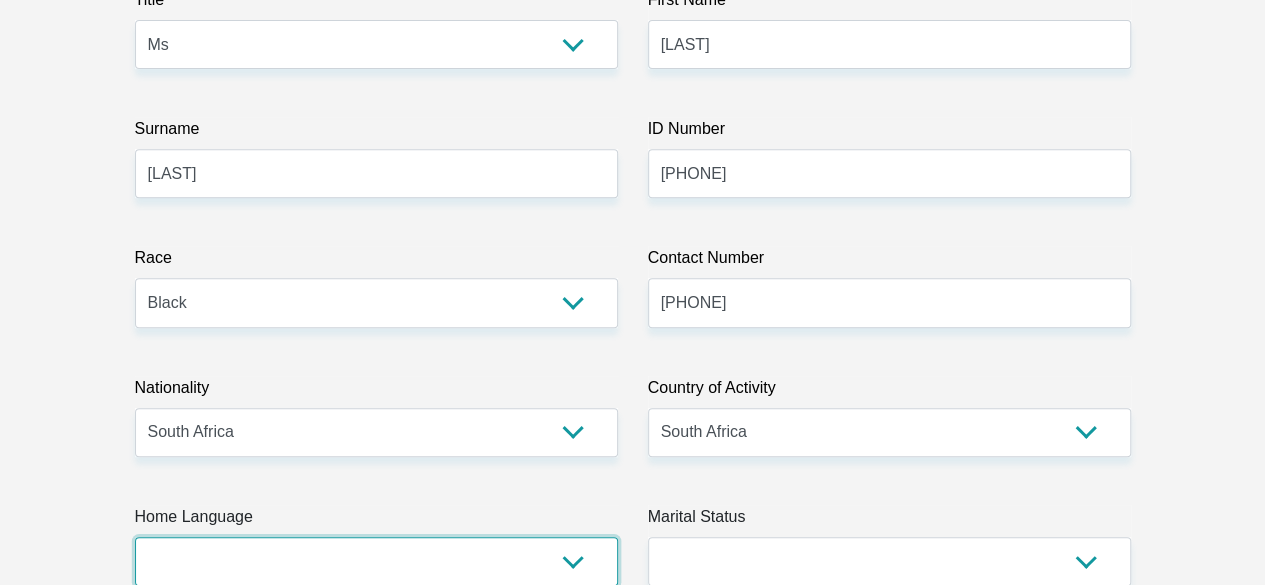 click on "Afrikaans
English
Sepedi
South Ndebele
Southern Sotho
Swati
Tsonga
Tswana
Venda
Xhosa
Zulu
Other" at bounding box center (376, 561) 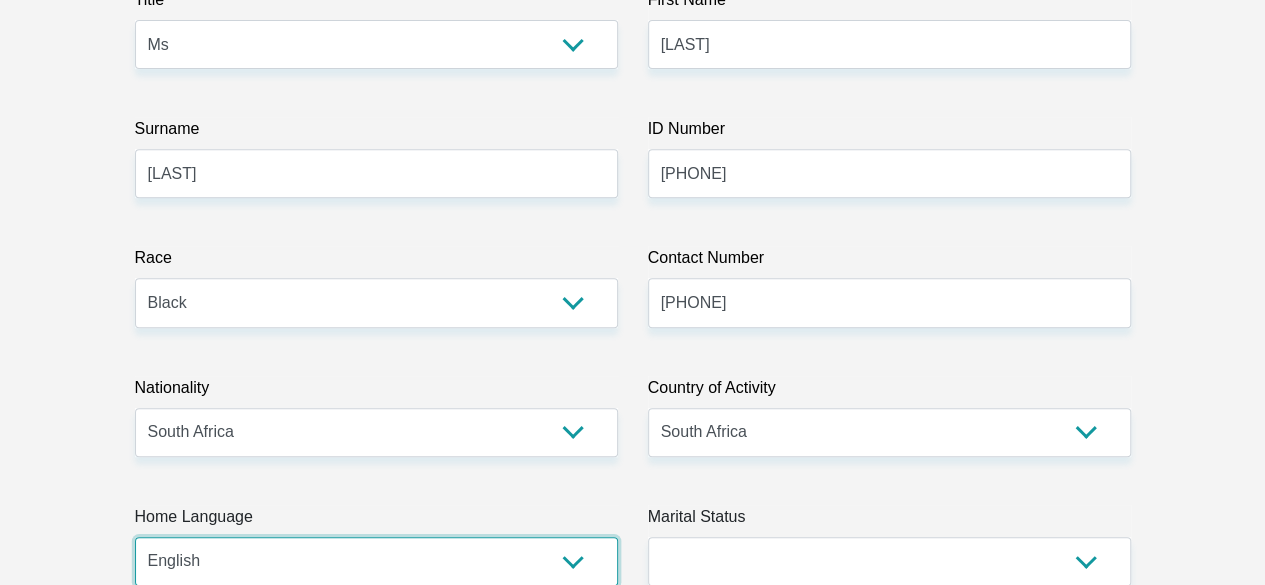 click on "Afrikaans
English
Sepedi
South Ndebele
Southern Sotho
Swati
Tsonga
Tswana
Venda
Xhosa
Zulu
Other" at bounding box center [376, 561] 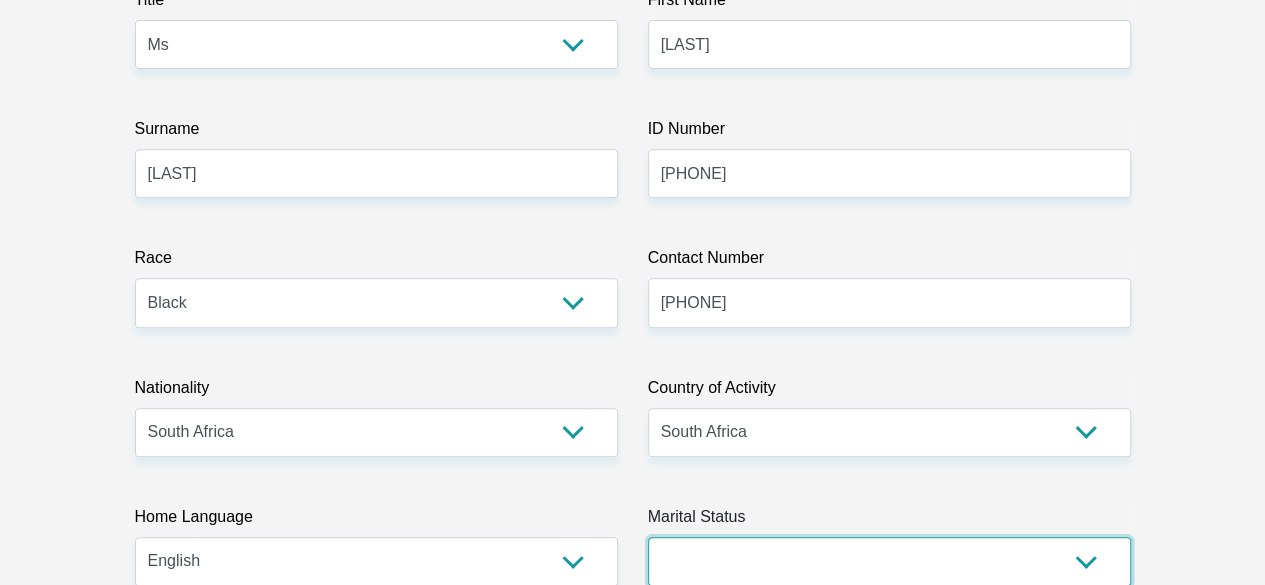 click on "Married ANC
Single
Divorced
Widowed
Married COP or Customary Law" at bounding box center (889, 561) 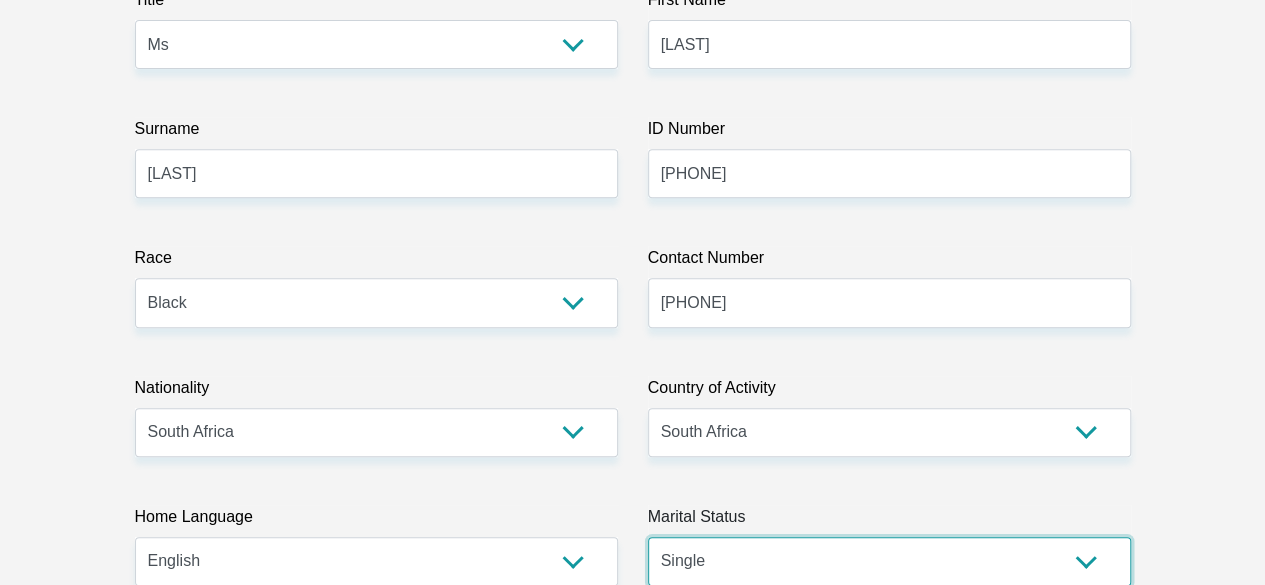 click on "Married ANC
Single
Divorced
Widowed
Married COP or Customary Law" at bounding box center (889, 561) 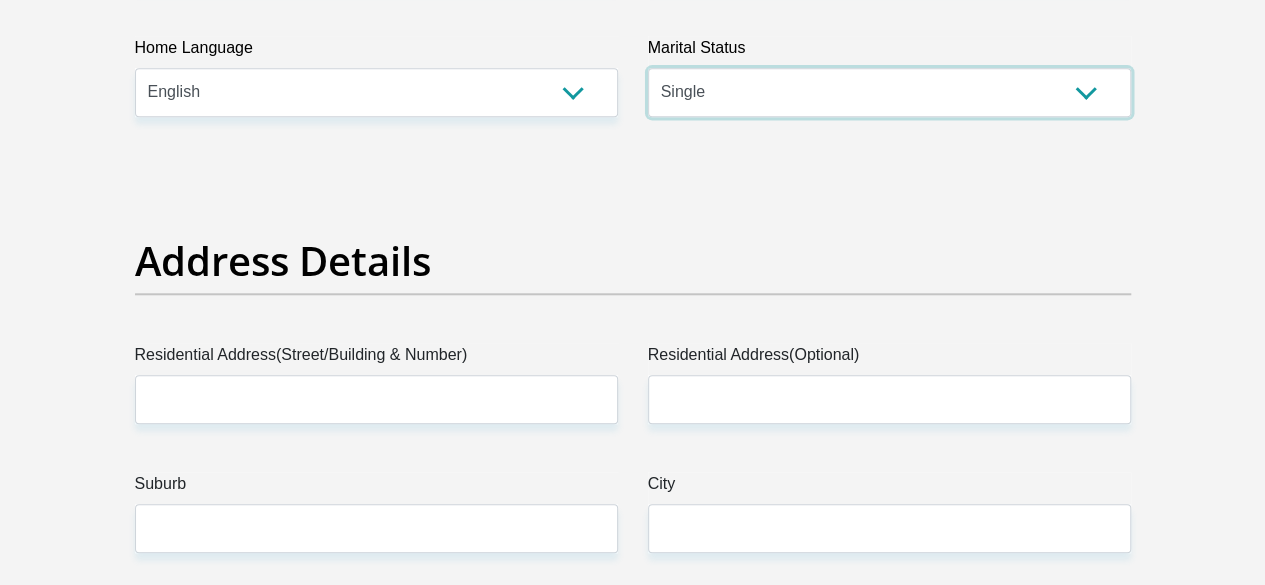 scroll, scrollTop: 900, scrollLeft: 0, axis: vertical 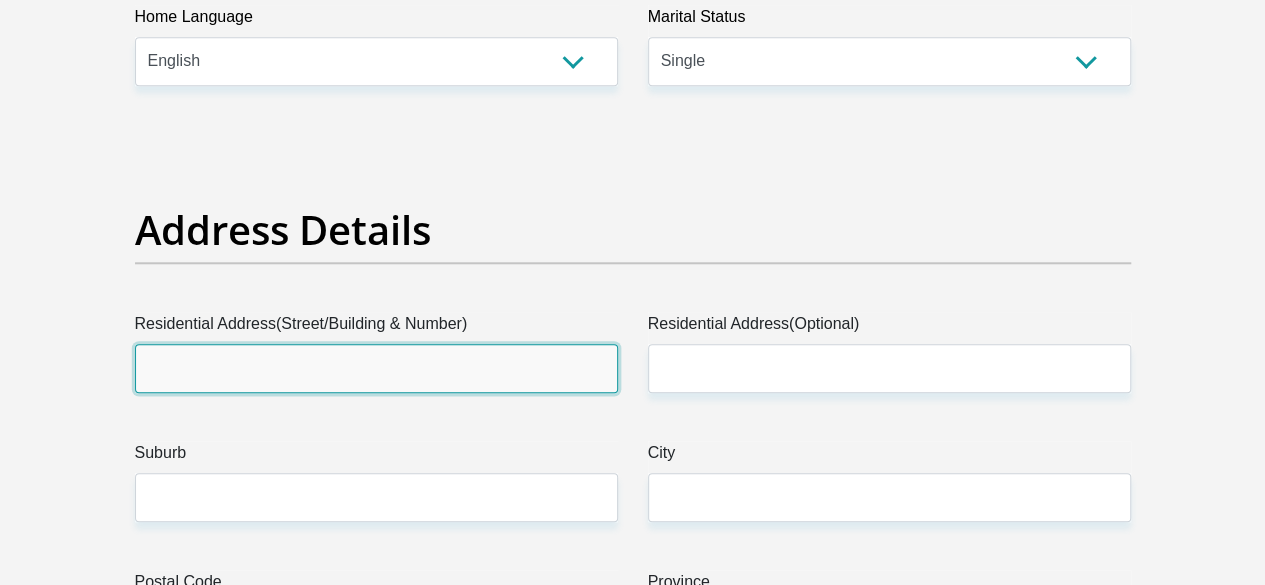 click on "Residential Address(Street/Building & Number)" at bounding box center (376, 368) 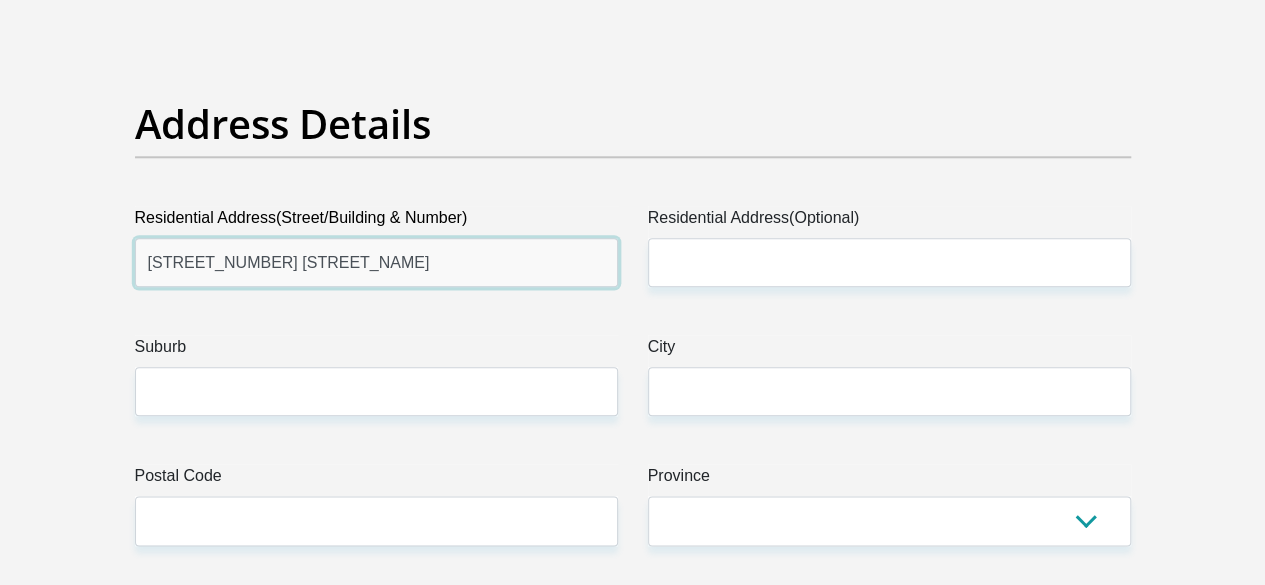 scroll, scrollTop: 1100, scrollLeft: 0, axis: vertical 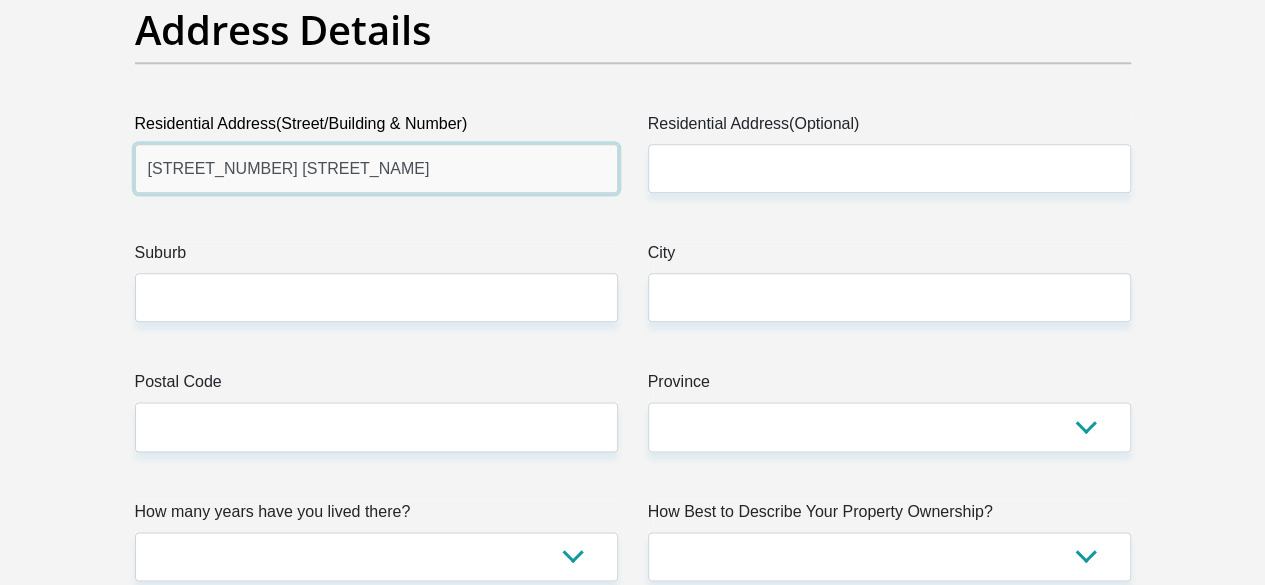 type on "1 Aurora Drive" 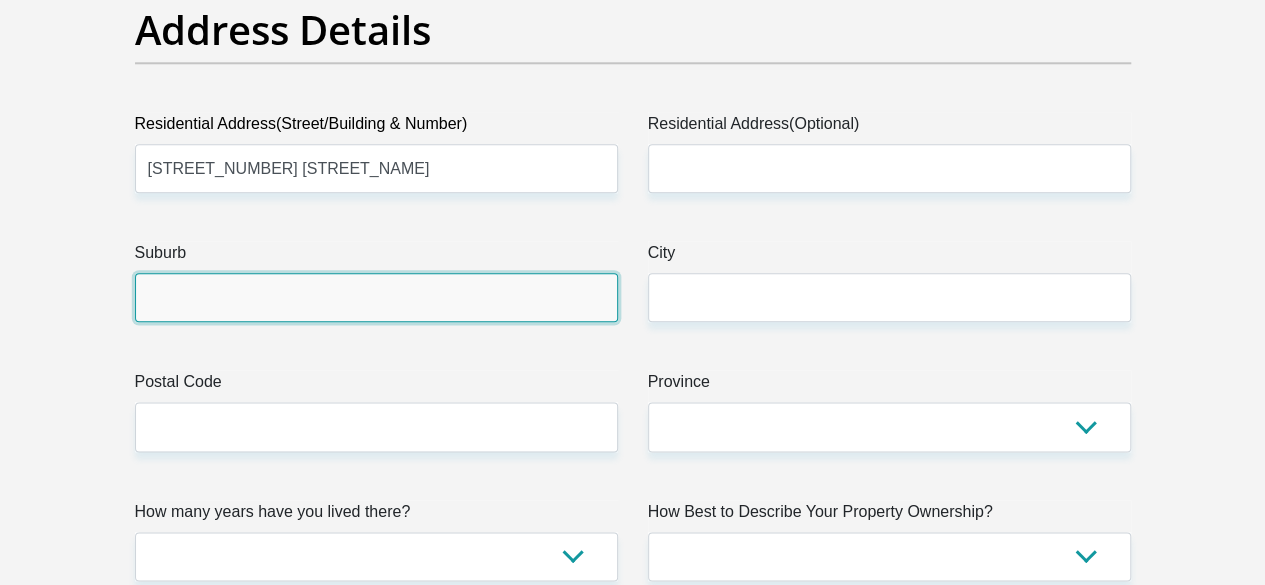 click on "Suburb" at bounding box center (376, 297) 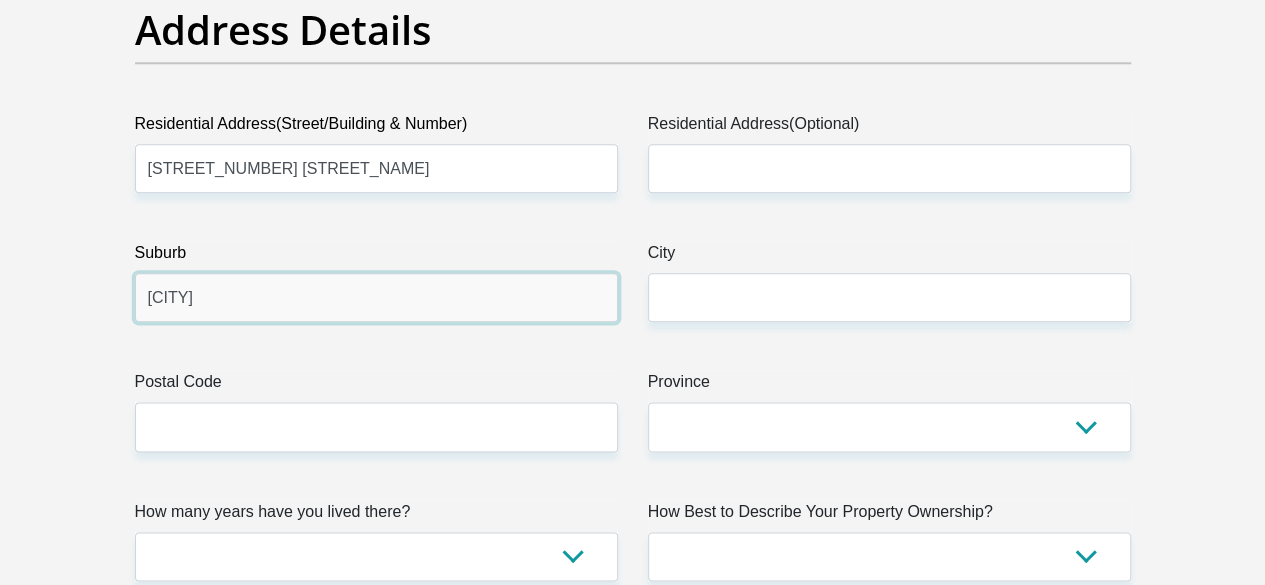 type on "Umhlanga" 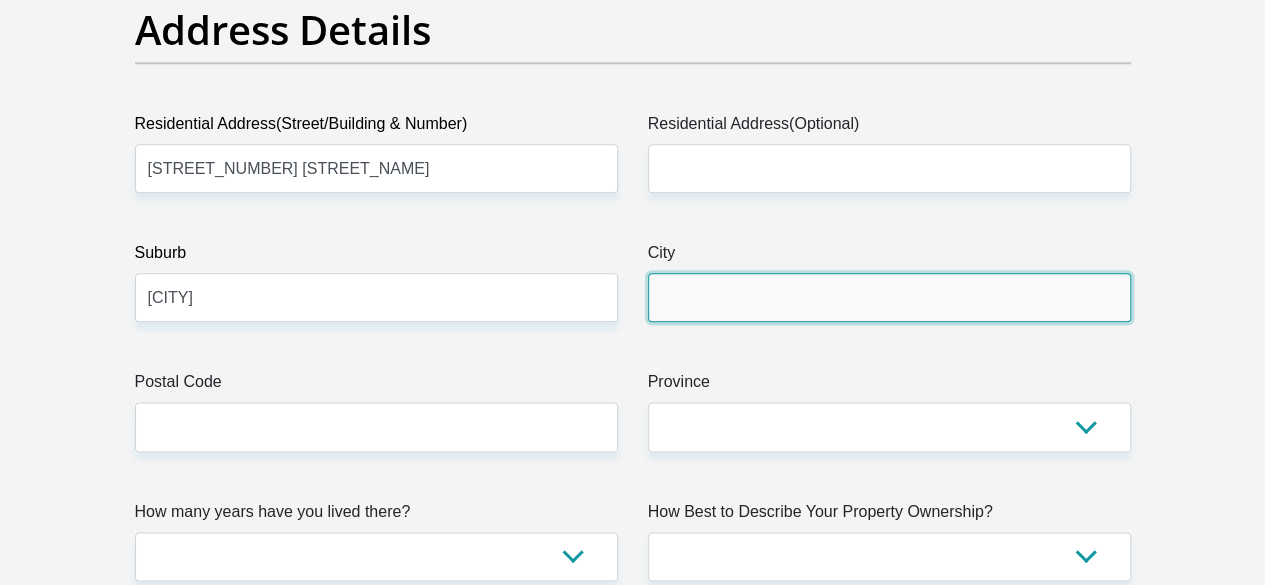 click on "City" at bounding box center (889, 297) 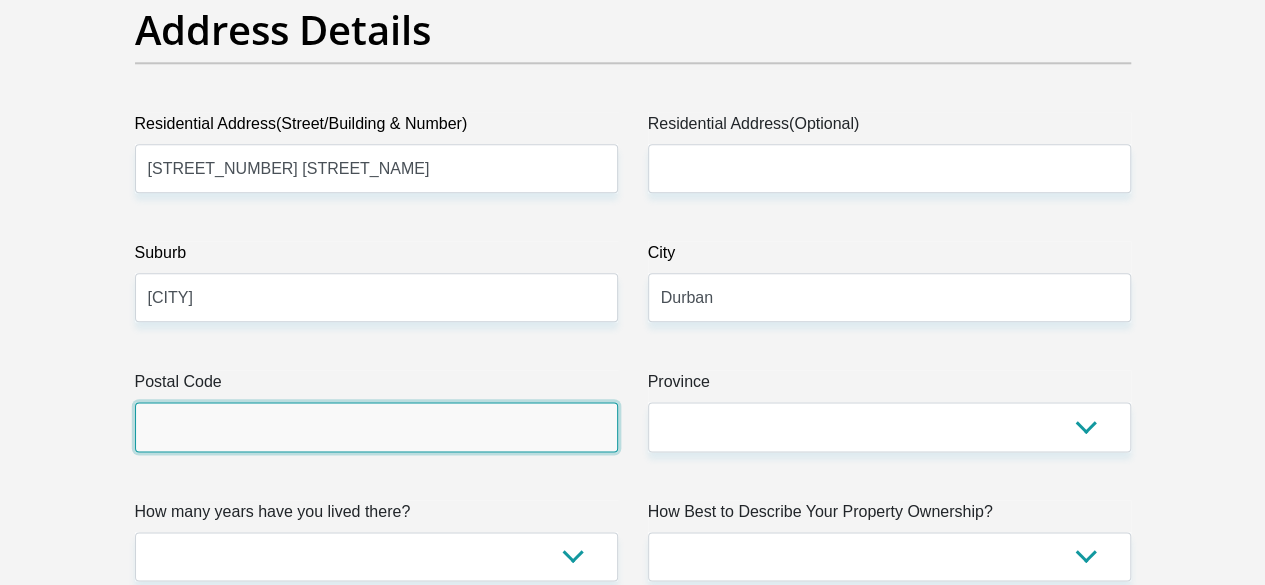 drag, startPoint x: 563, startPoint y: 361, endPoint x: 546, endPoint y: 363, distance: 17.117243 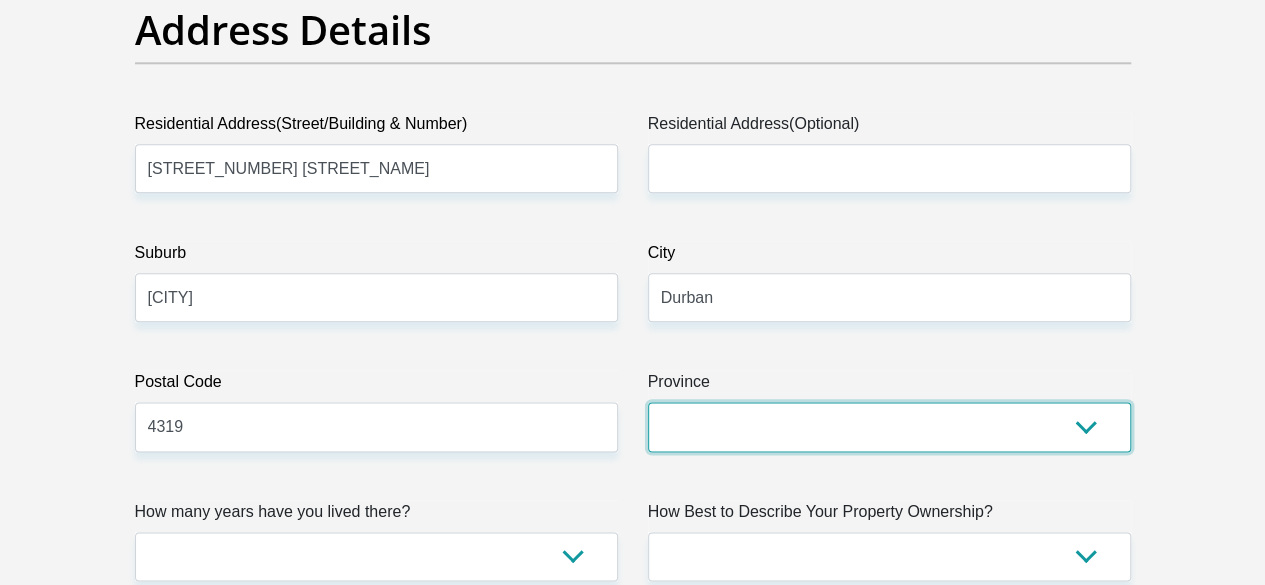 click on "Eastern Cape
Free State
Gauteng
KwaZulu-Natal
Limpopo
Mpumalanga
Northern Cape
North West
Western Cape" at bounding box center [889, 426] 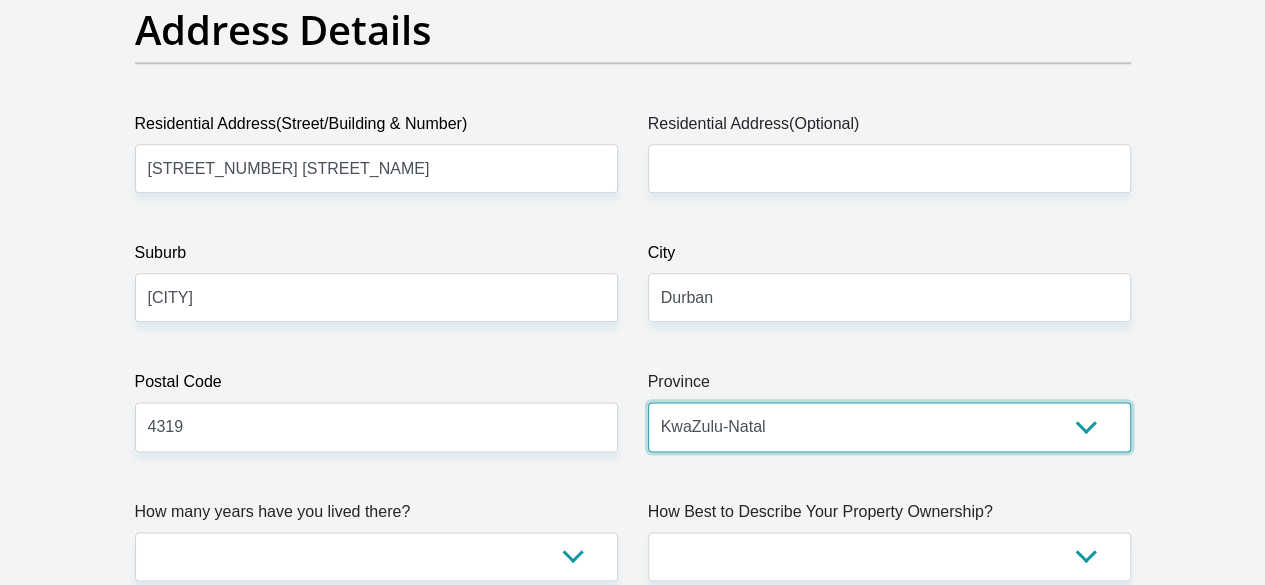 click on "Eastern Cape
Free State
Gauteng
KwaZulu-Natal
Limpopo
Mpumalanga
Northern Cape
North West
Western Cape" at bounding box center [889, 426] 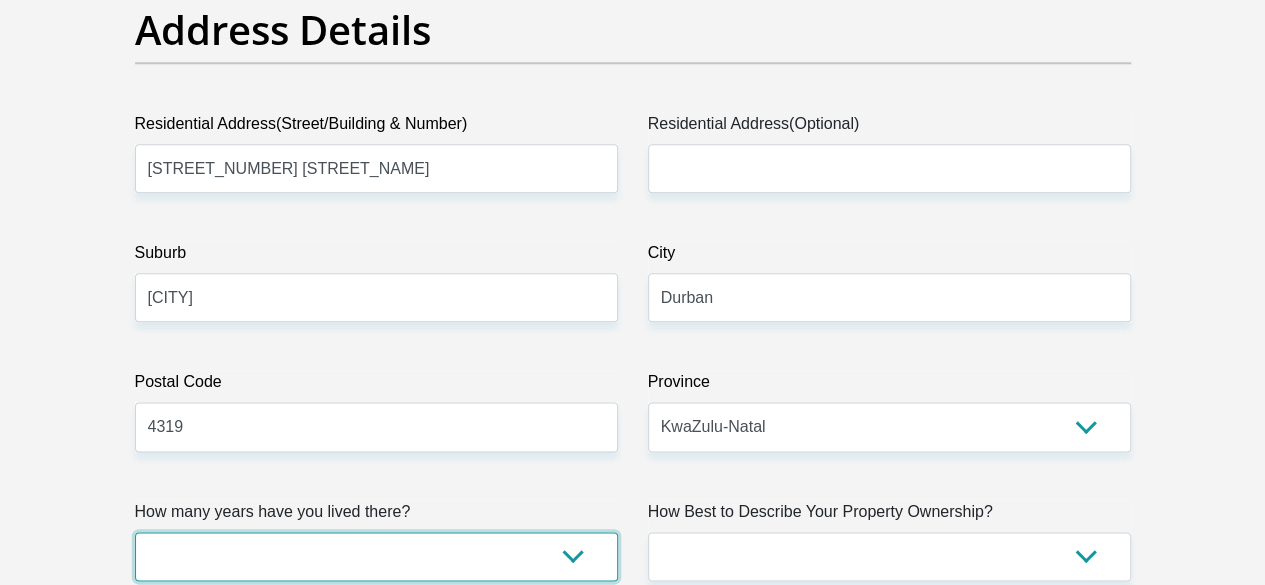 click on "less than 1 year
1-3 years
3-5 years
5+ years" at bounding box center (376, 556) 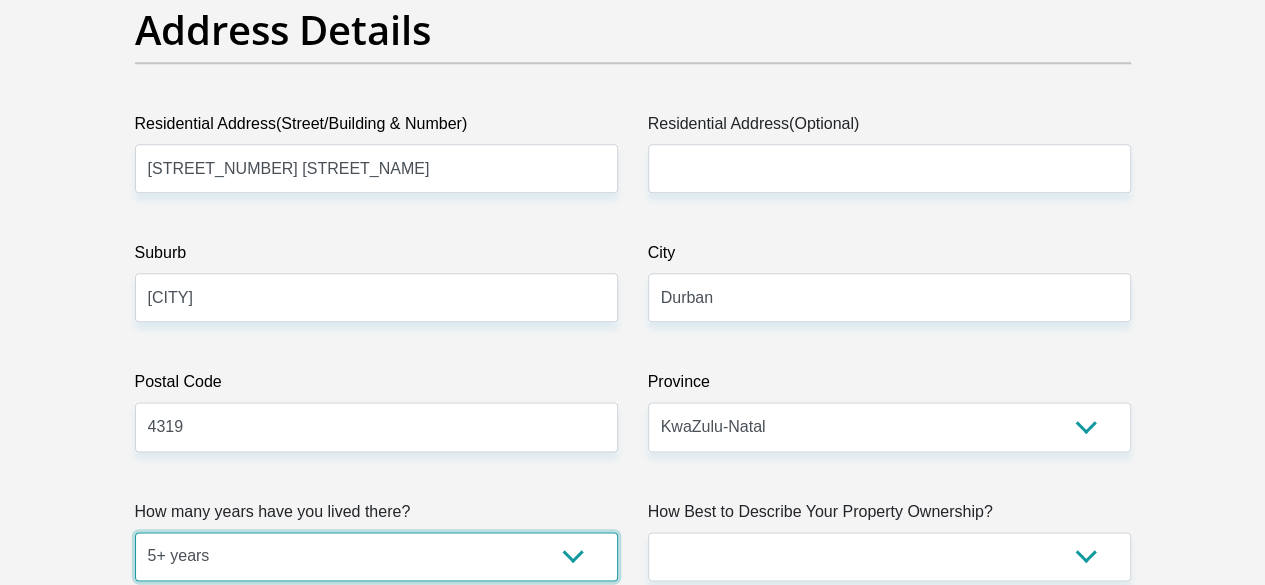 click on "less than 1 year
1-3 years
3-5 years
5+ years" at bounding box center (376, 556) 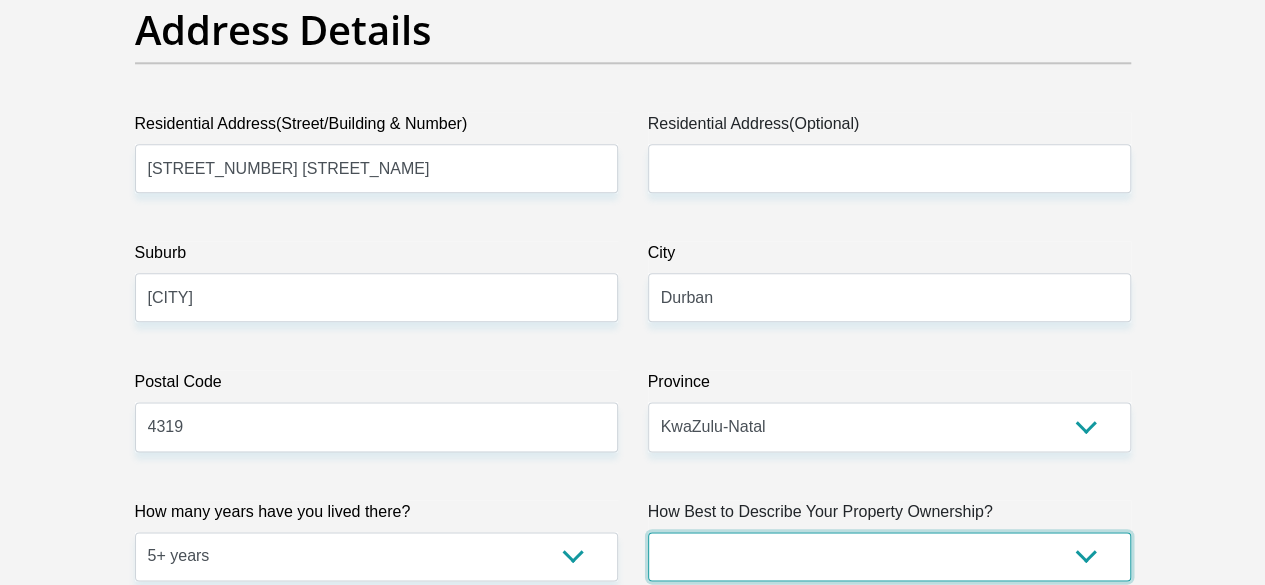 click on "Owned
Rented
Family Owned
Company Dwelling" at bounding box center [889, 556] 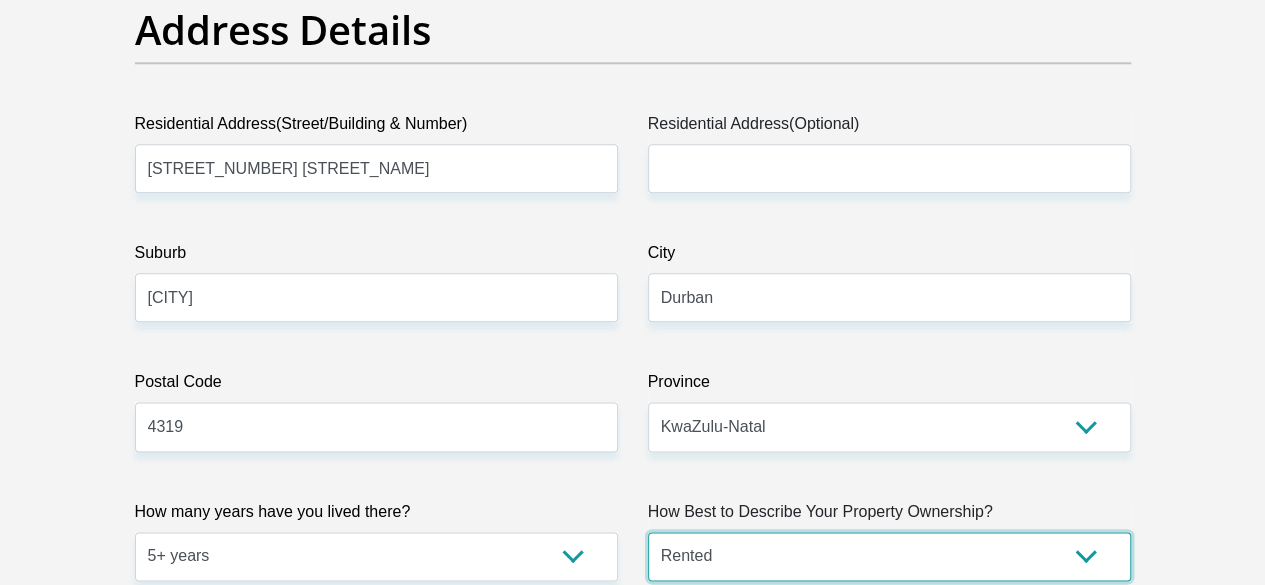 click on "Owned
Rented
Family Owned
Company Dwelling" at bounding box center (889, 556) 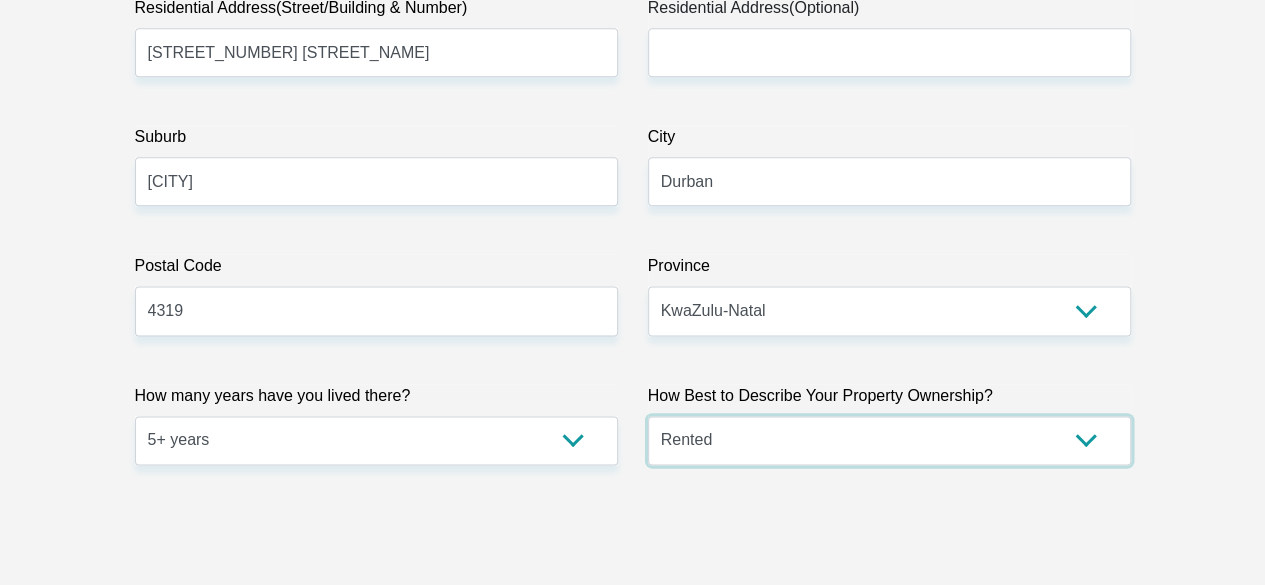 scroll, scrollTop: 1500, scrollLeft: 0, axis: vertical 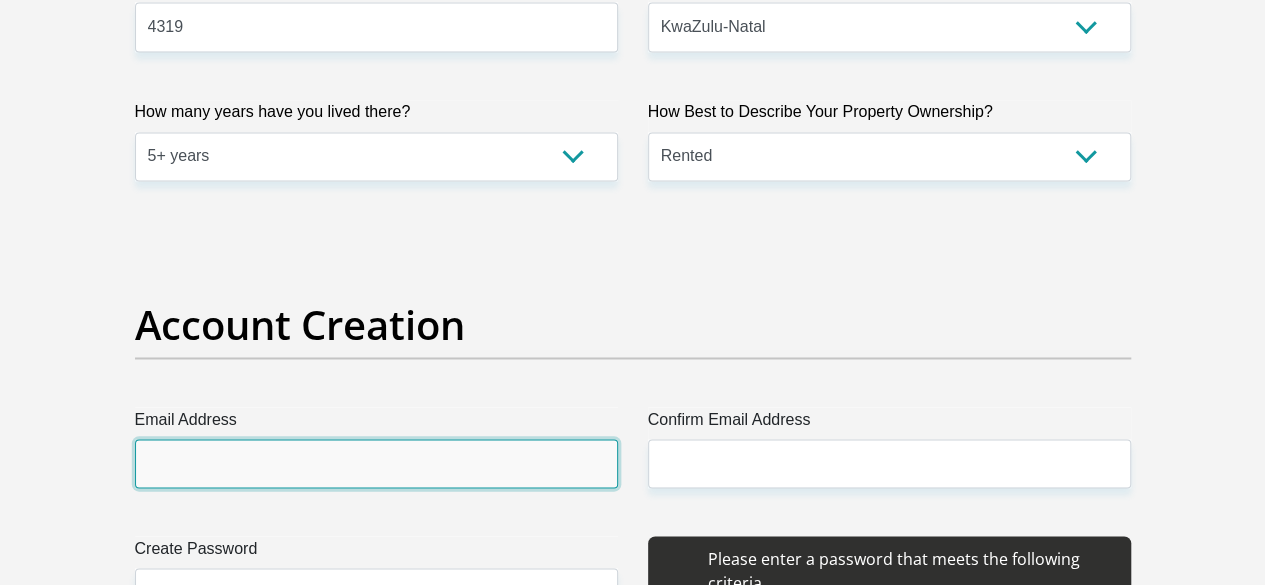 click on "Email Address" at bounding box center (376, 463) 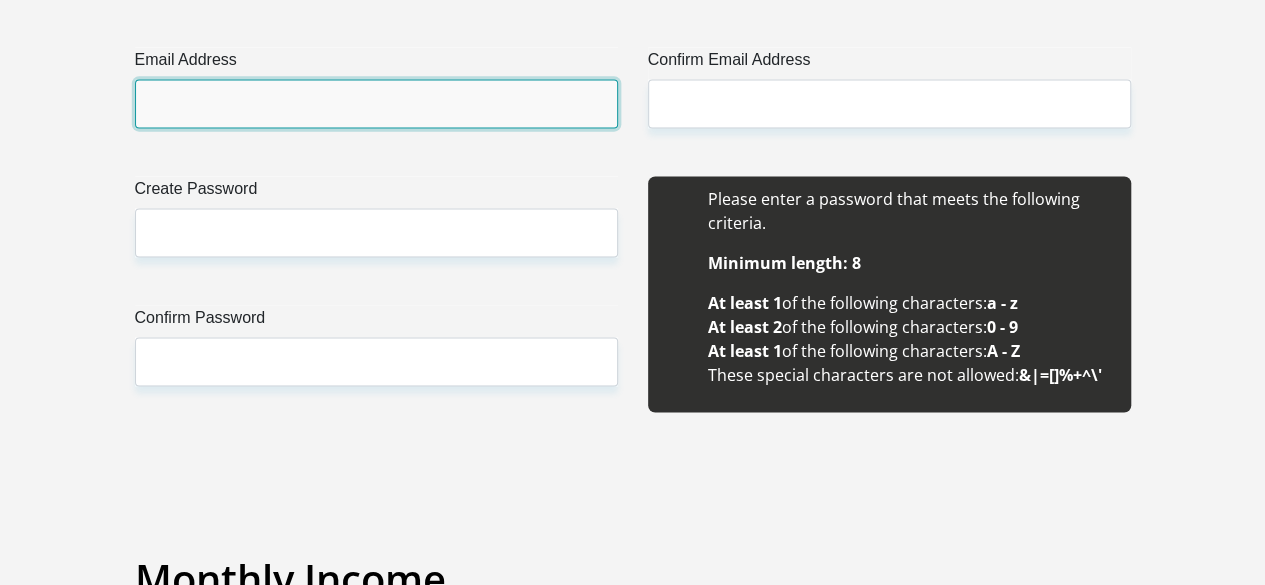 scroll, scrollTop: 1800, scrollLeft: 0, axis: vertical 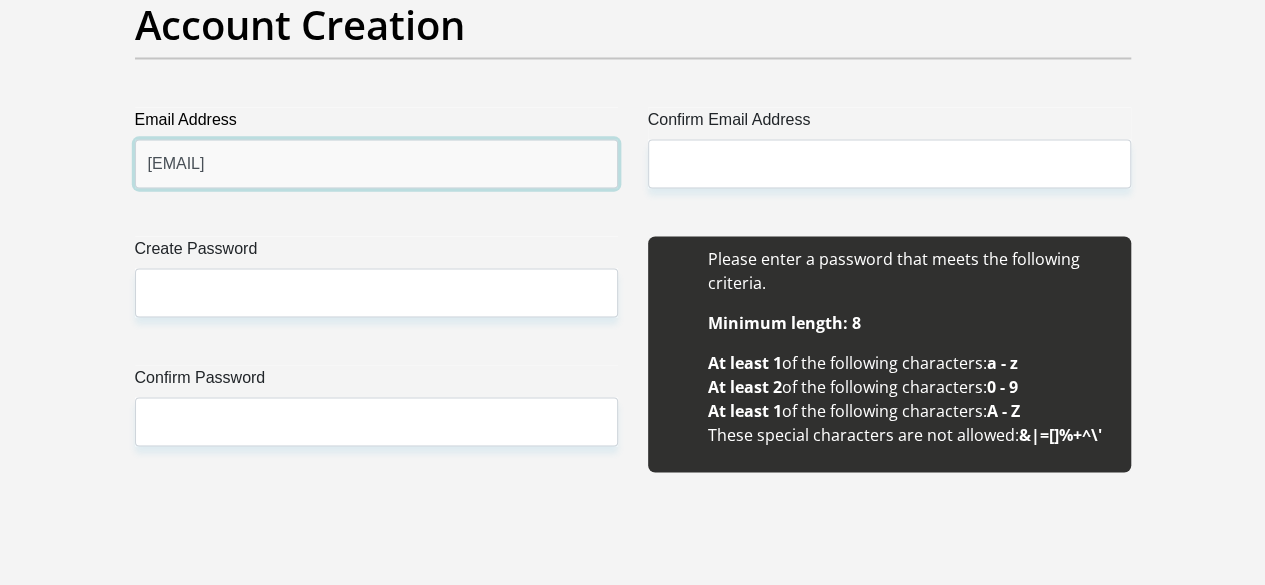 type on "[EMAIL]" 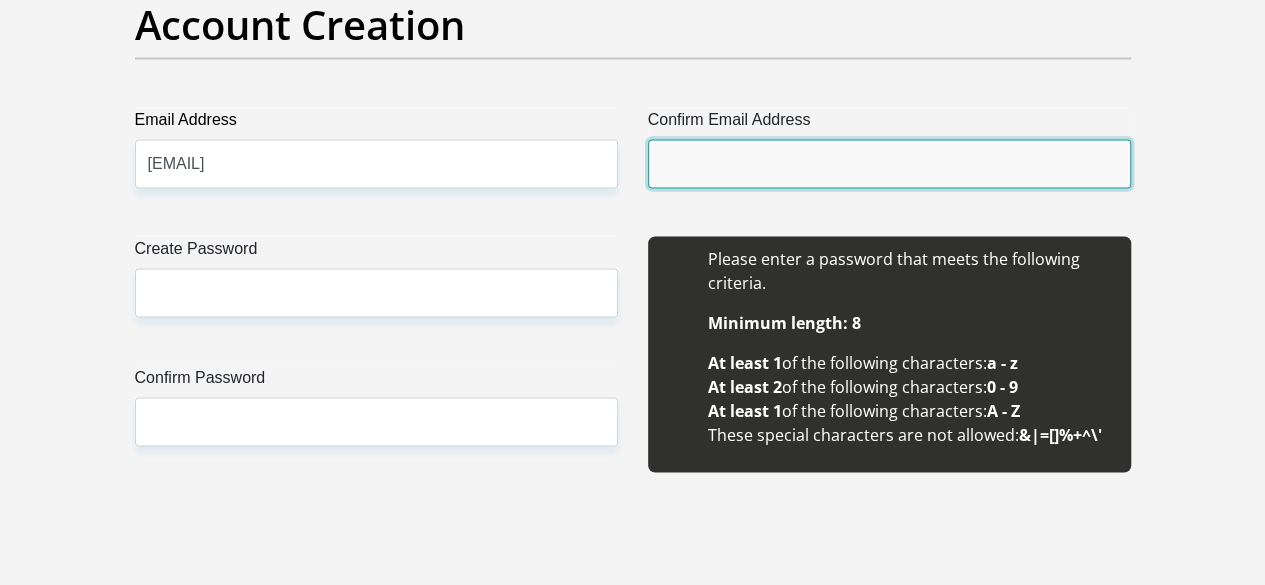 click on "Confirm Email Address" at bounding box center [889, 163] 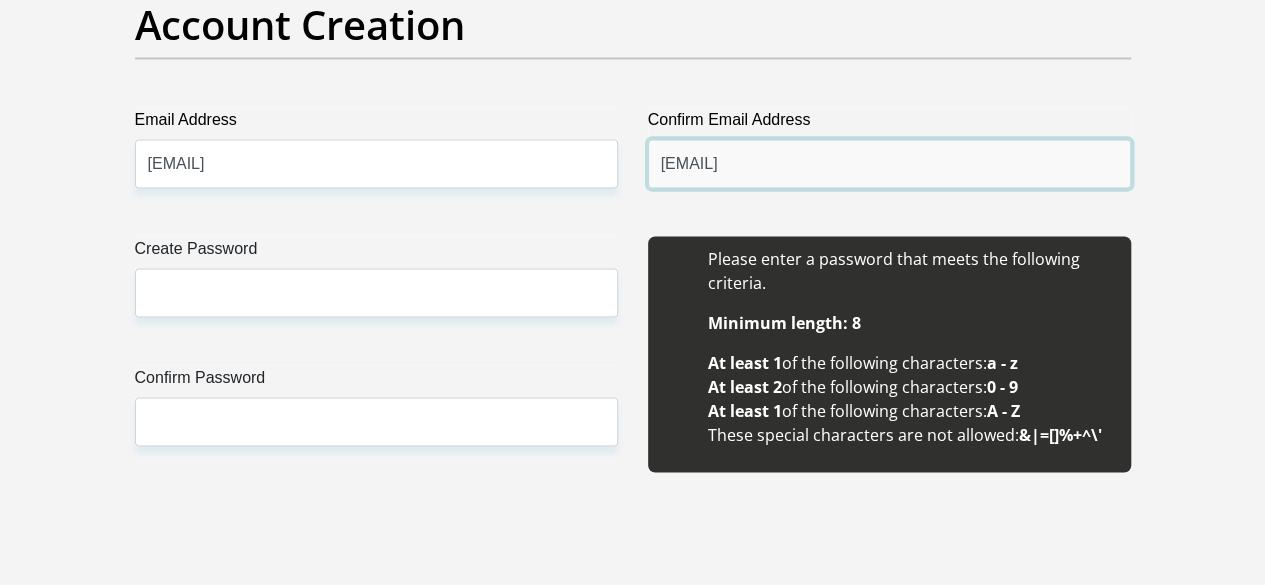 type on "[EMAIL]" 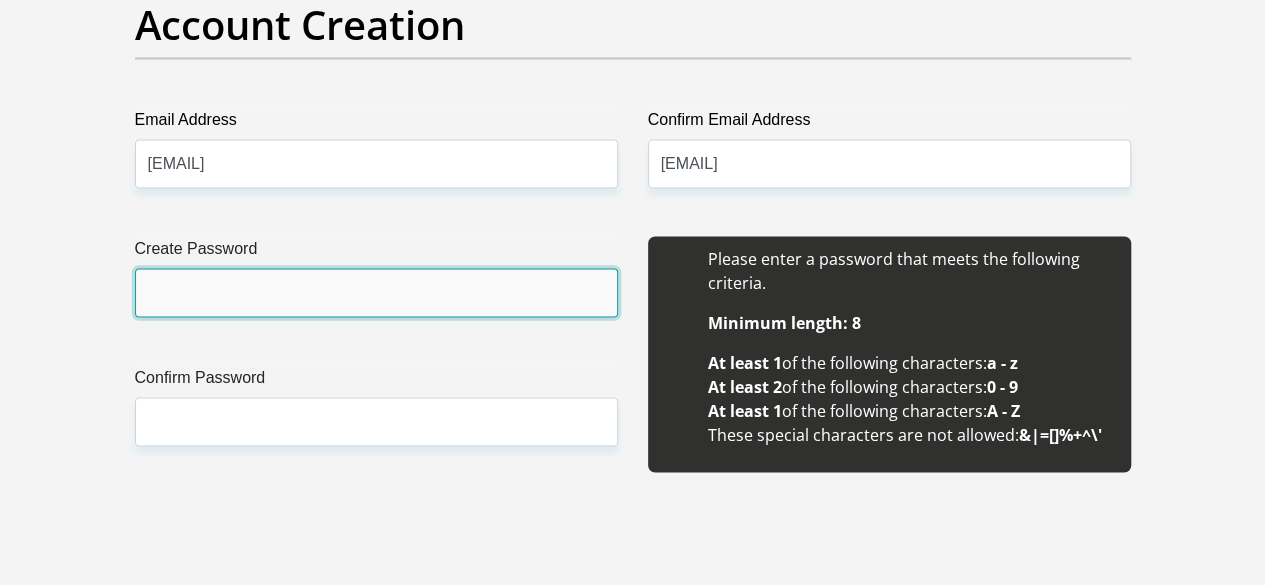 click on "Create Password" at bounding box center [376, 292] 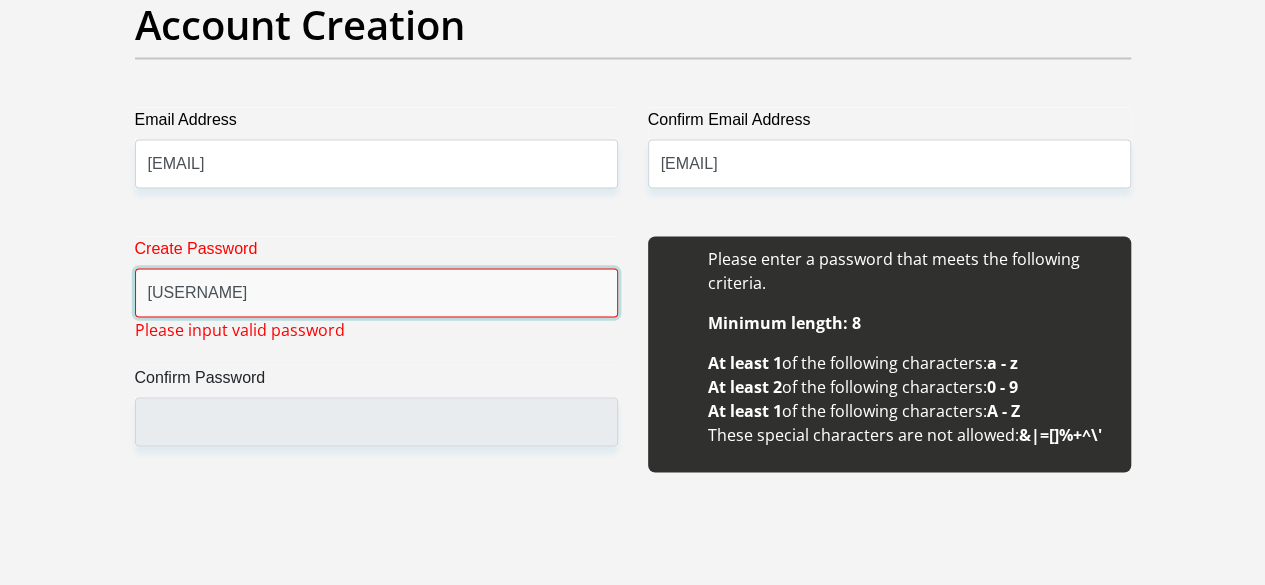 drag, startPoint x: 158, startPoint y: 217, endPoint x: 136, endPoint y: 218, distance: 22.022715 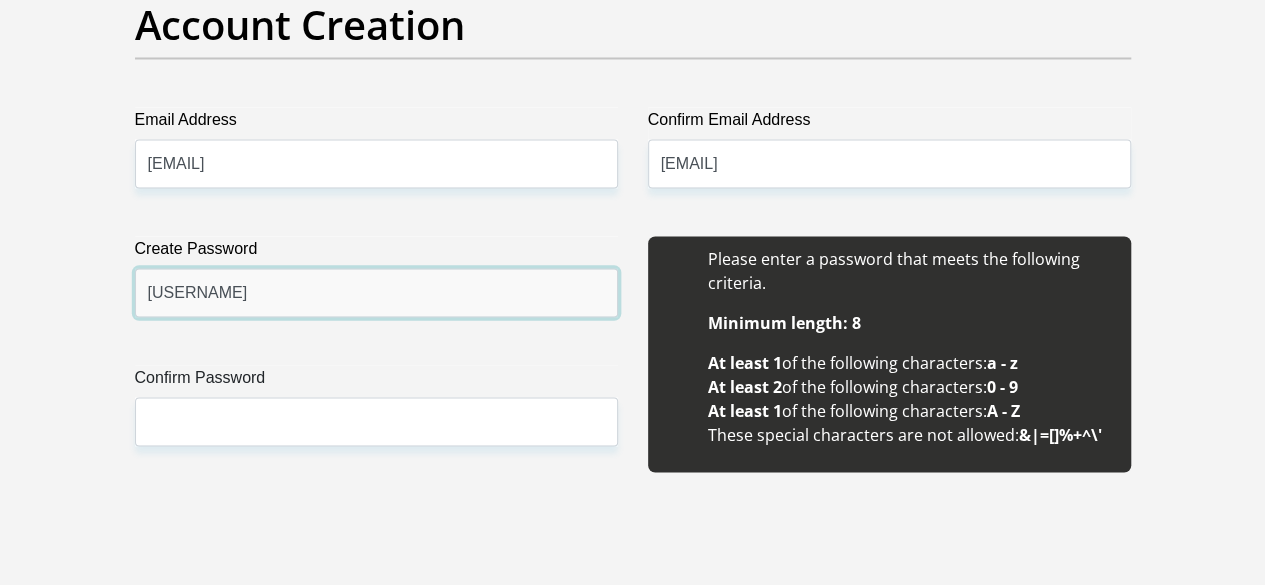 drag, startPoint x: 146, startPoint y: 219, endPoint x: 267, endPoint y: 211, distance: 121.264175 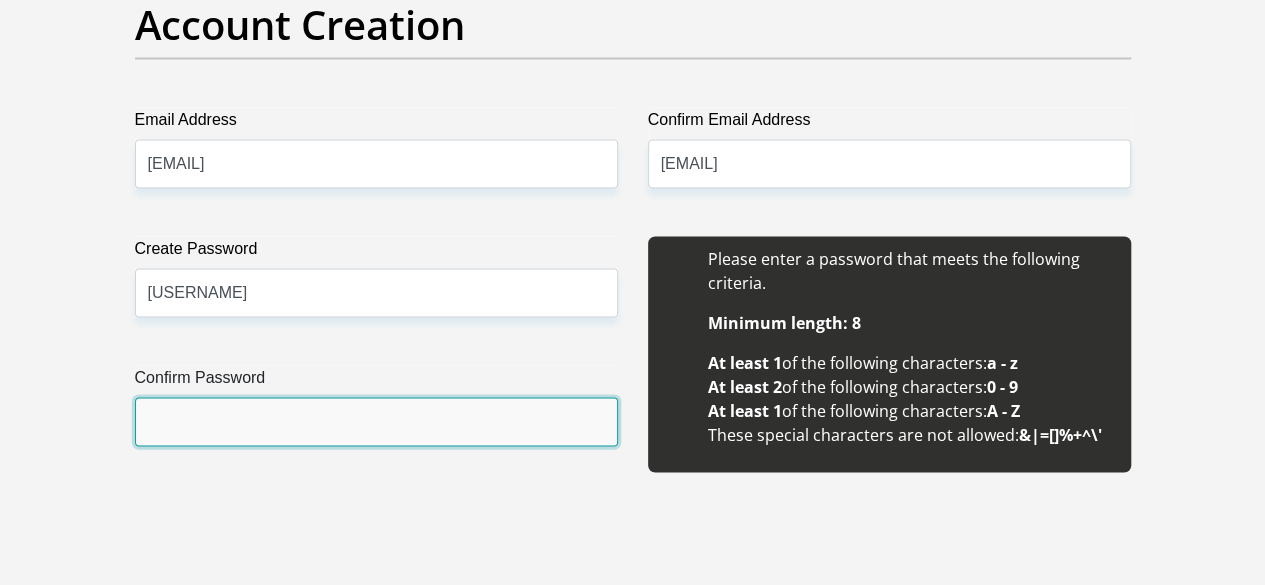 click on "Confirm Password" at bounding box center [376, 421] 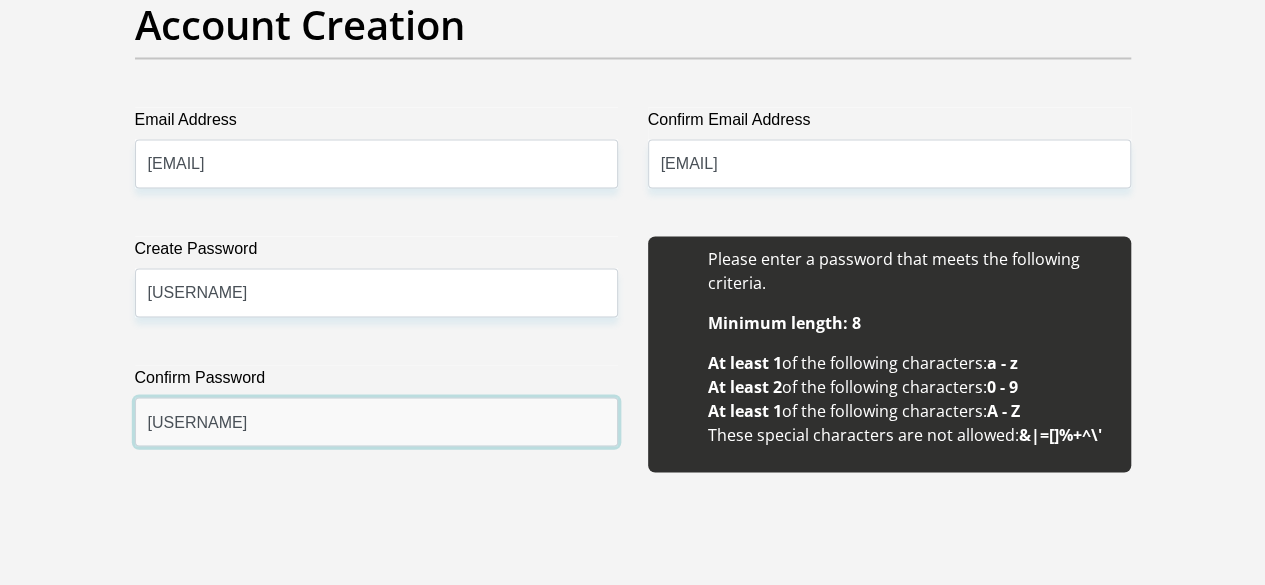 scroll, scrollTop: 2200, scrollLeft: 0, axis: vertical 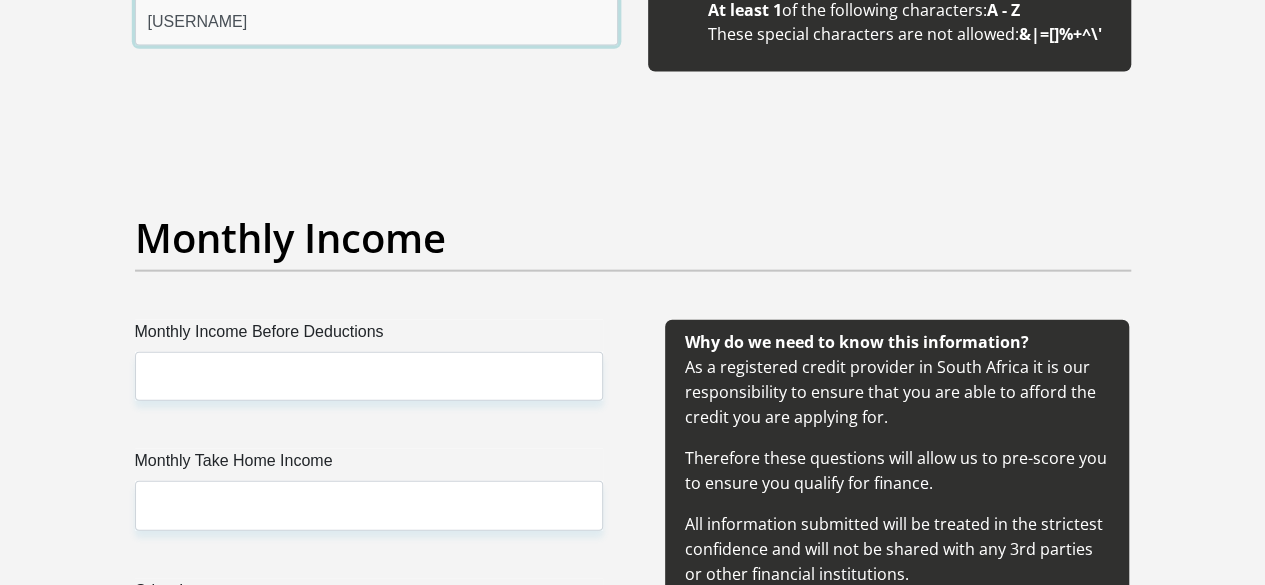 type on "Bernadette57" 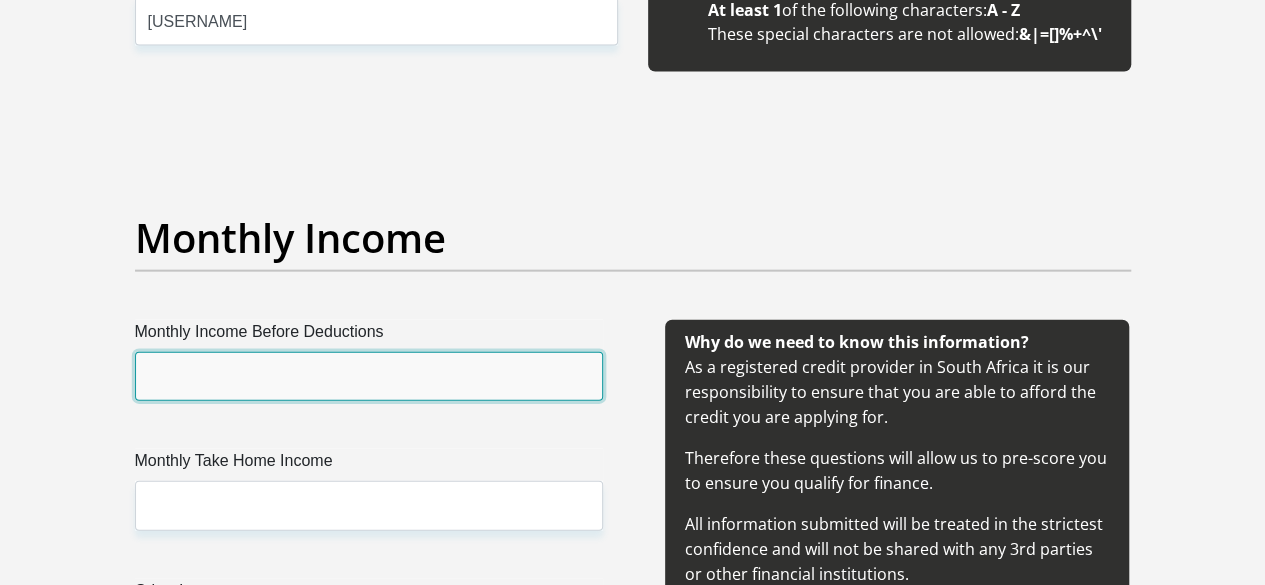 click on "Monthly Income Before Deductions" at bounding box center [369, 376] 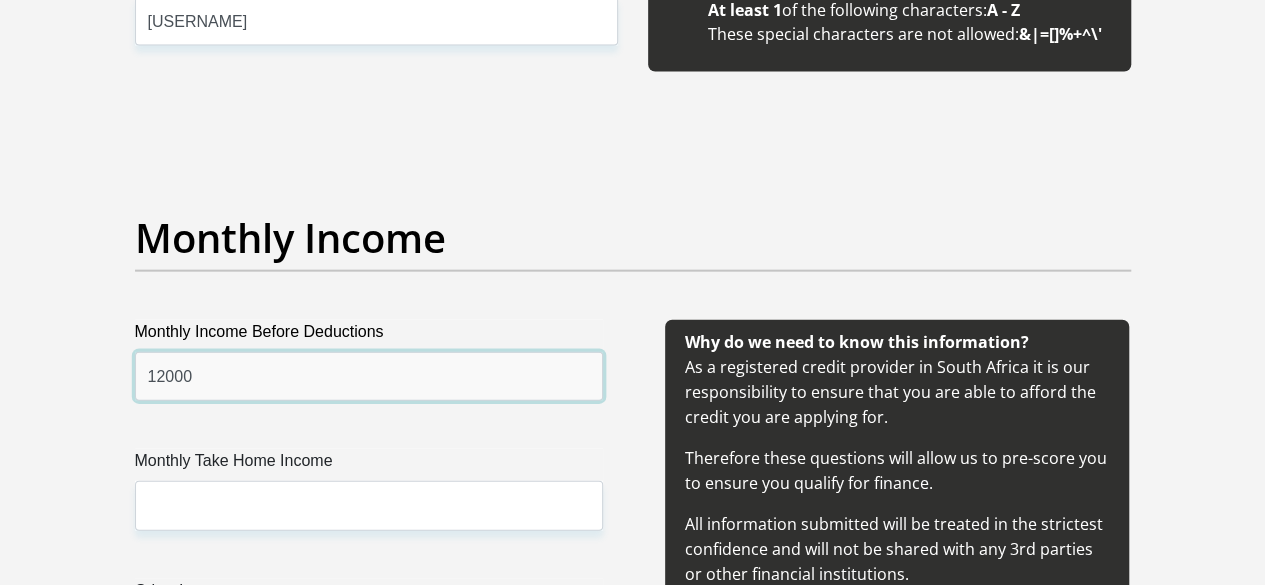 type on "12000" 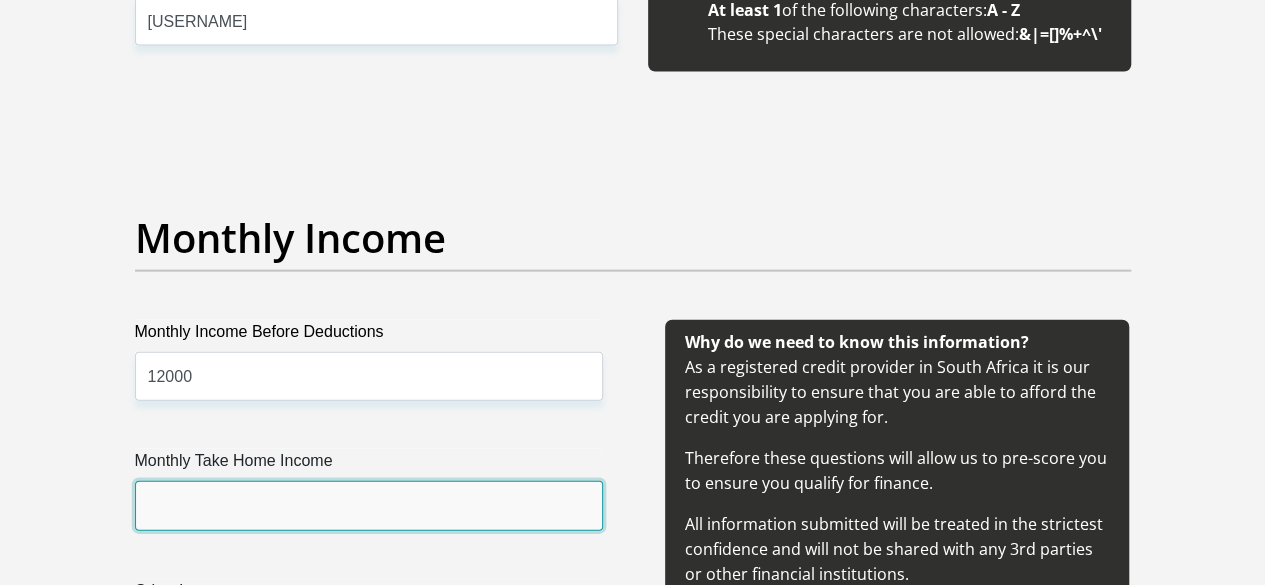 click on "Monthly Take Home Income" at bounding box center [369, 505] 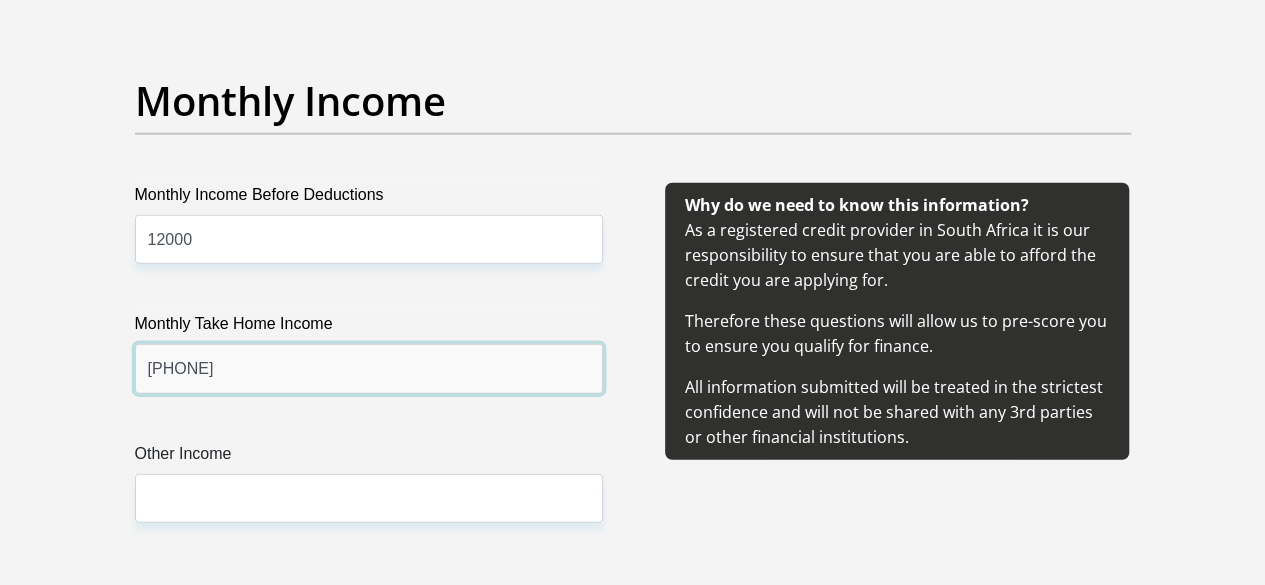 scroll, scrollTop: 2600, scrollLeft: 0, axis: vertical 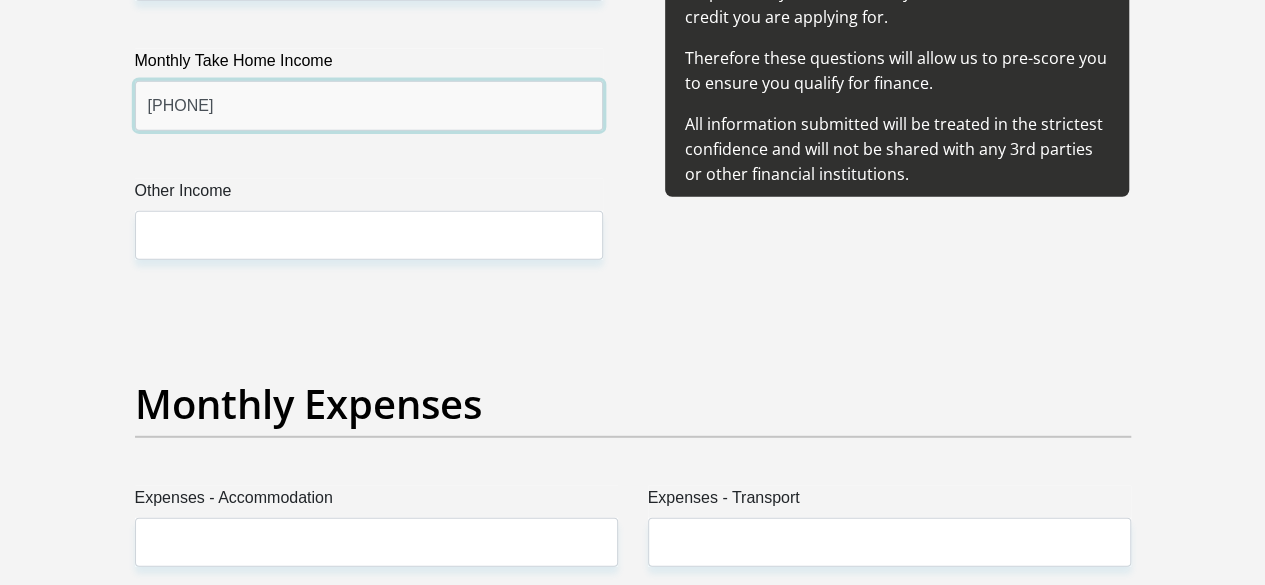 type on "11276" 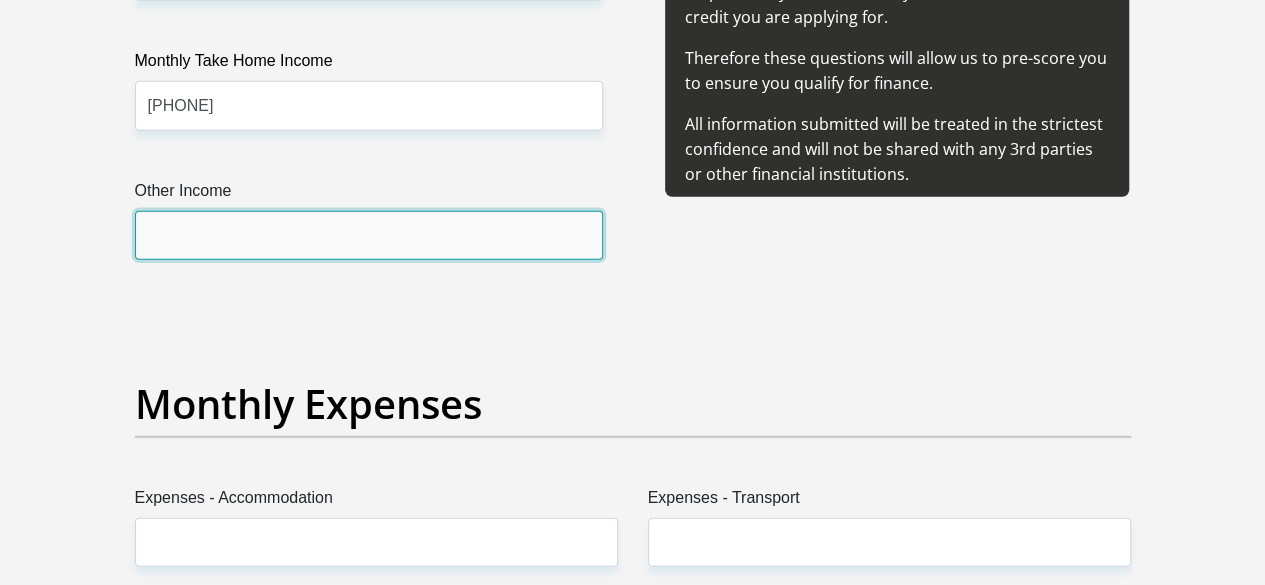 click on "Other Income" at bounding box center (369, 235) 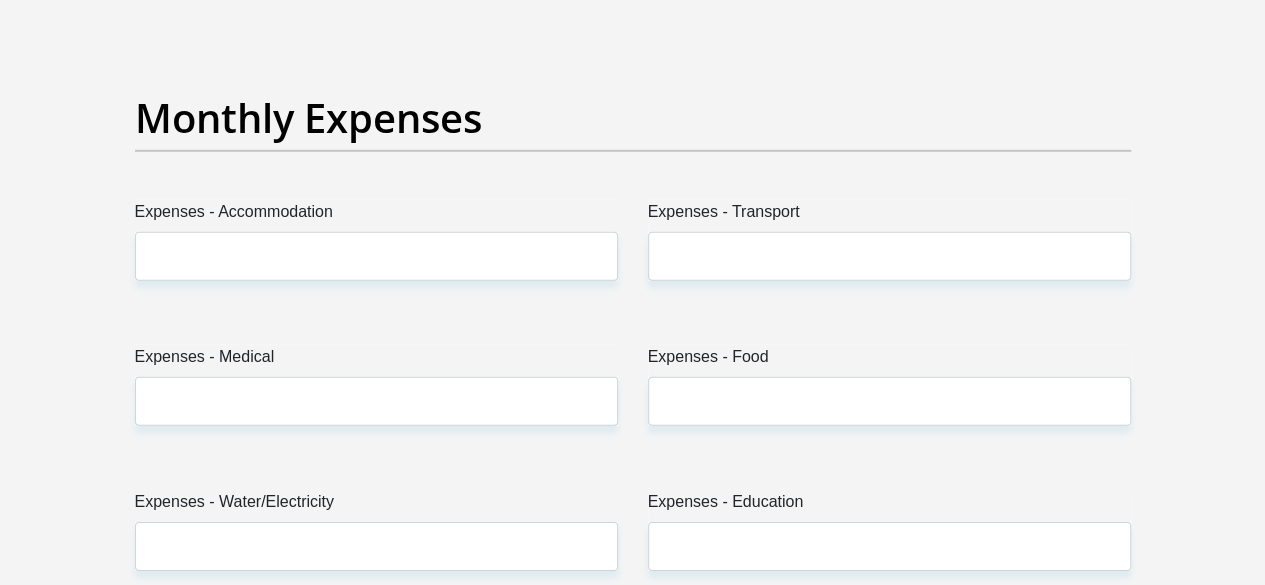 scroll, scrollTop: 2900, scrollLeft: 0, axis: vertical 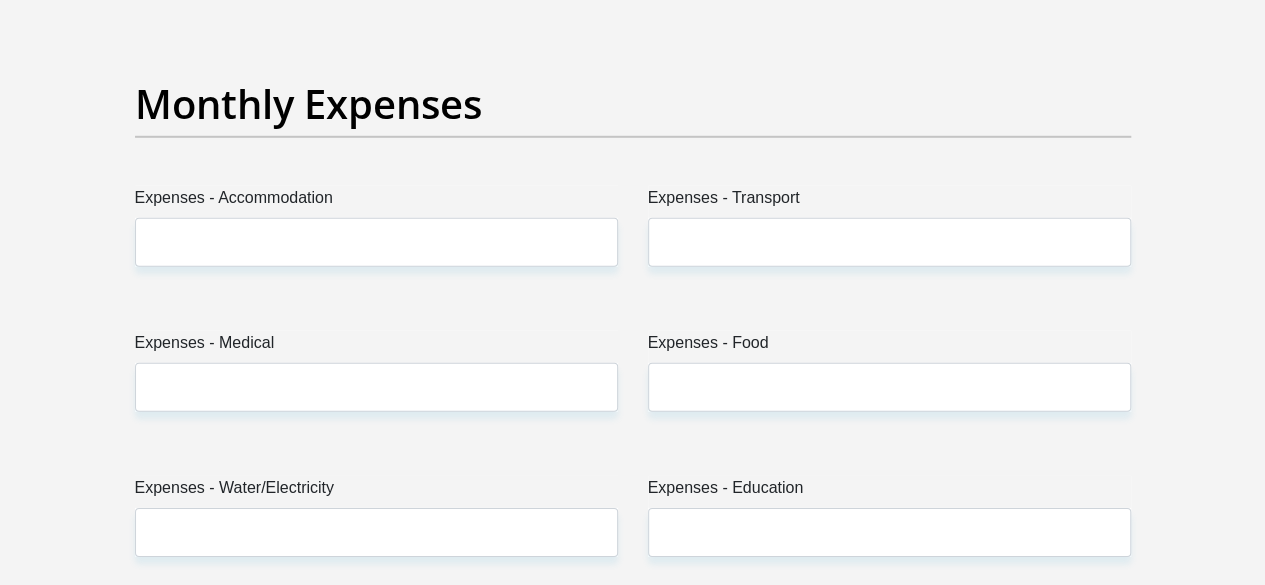 type on "0" 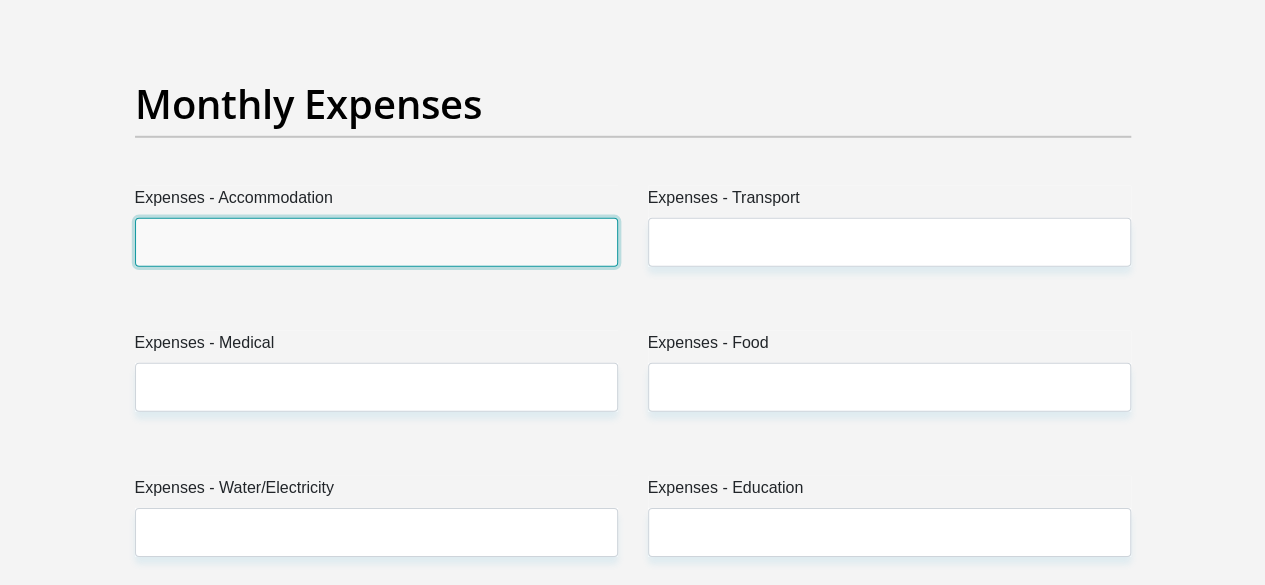 click on "Expenses - Accommodation" at bounding box center [376, 242] 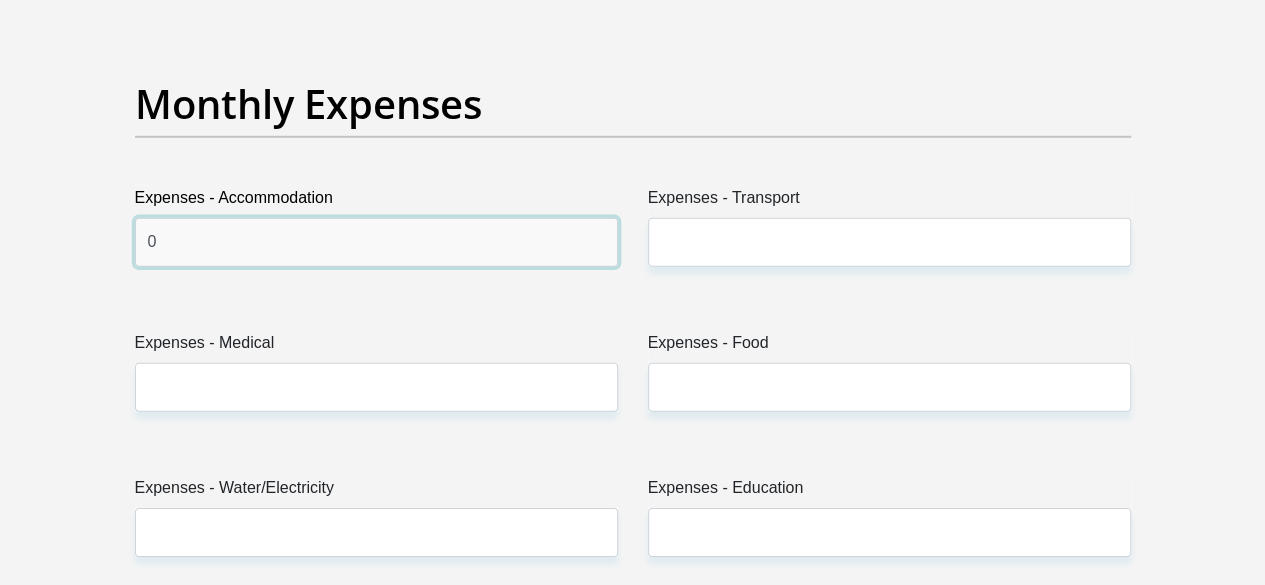 type on "0" 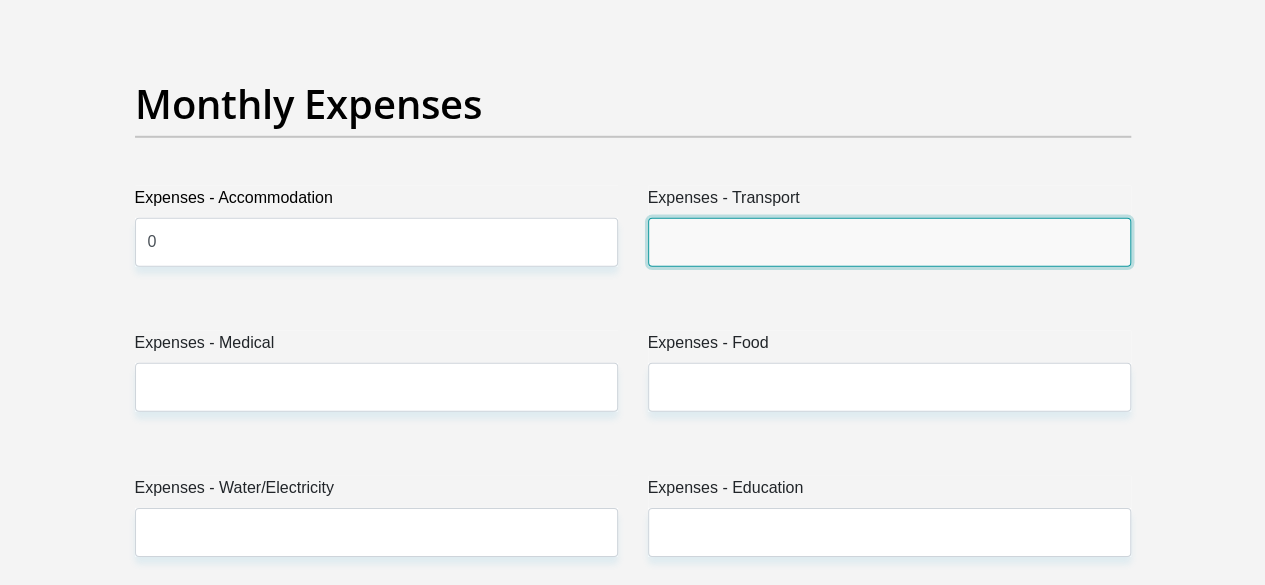 click on "Expenses - Transport" at bounding box center (889, 242) 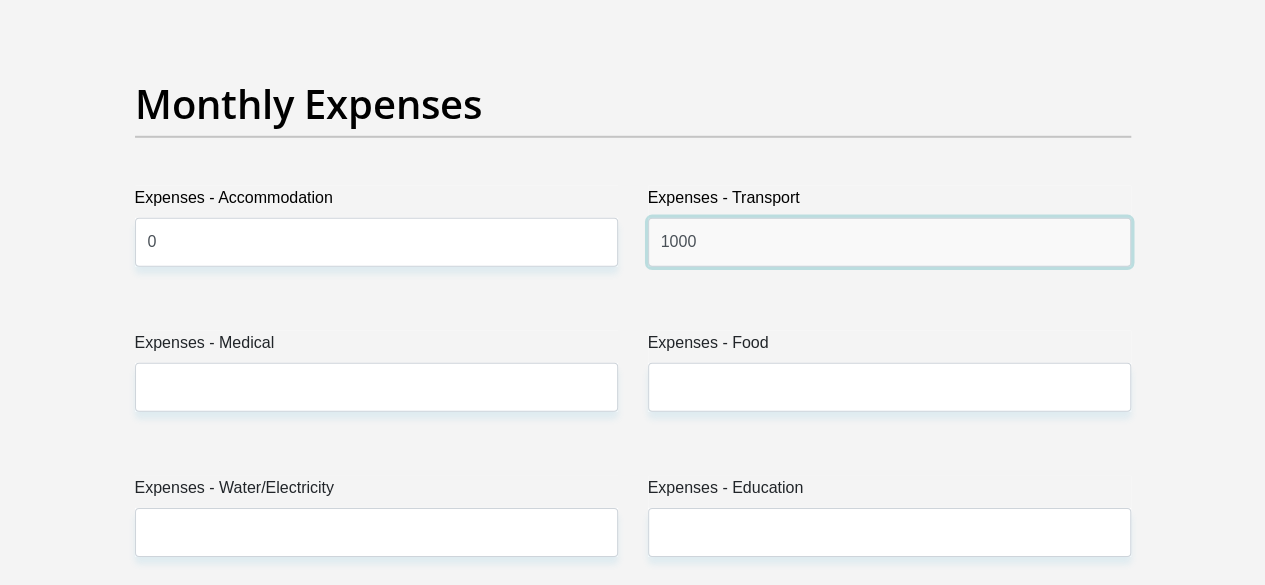 type on "1000" 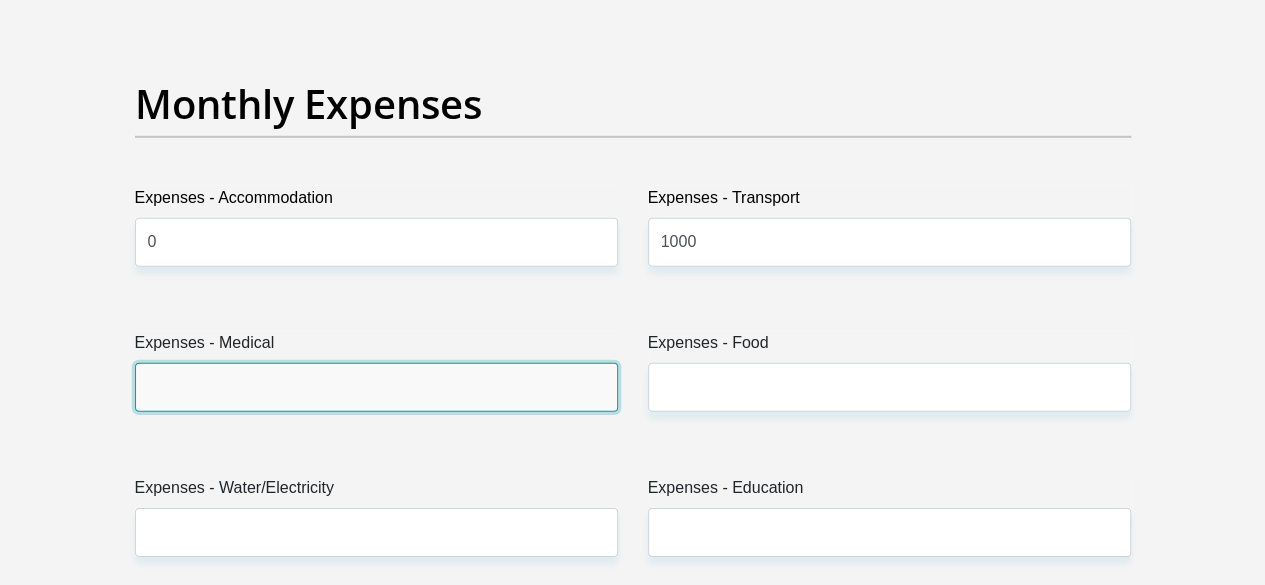 click on "Expenses - Medical" at bounding box center [376, 387] 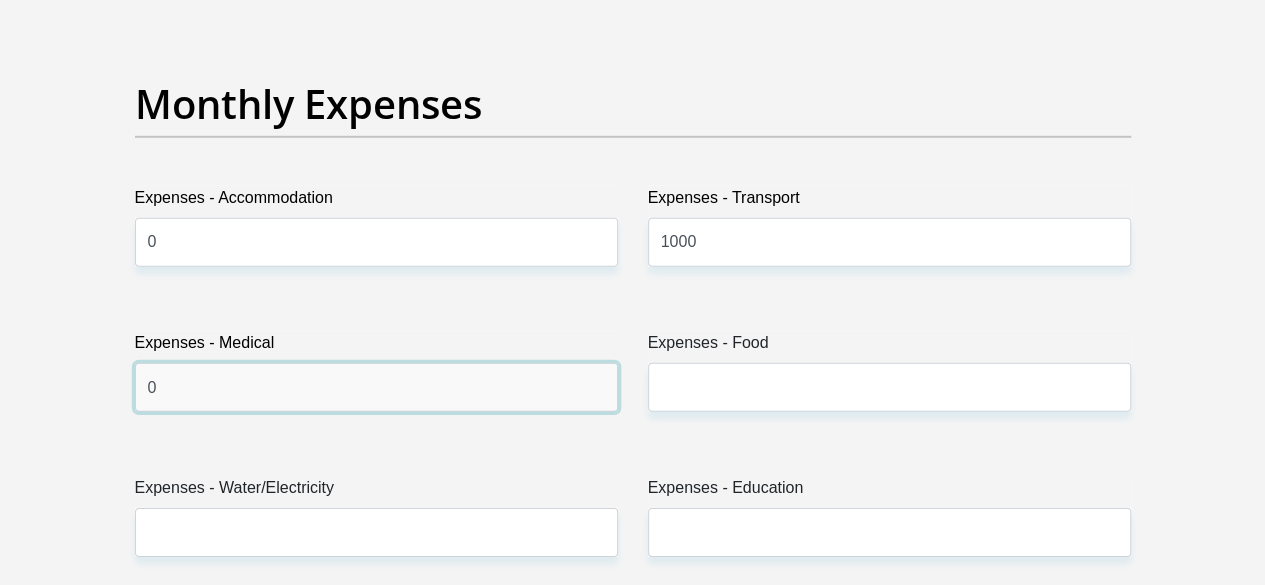 type on "0" 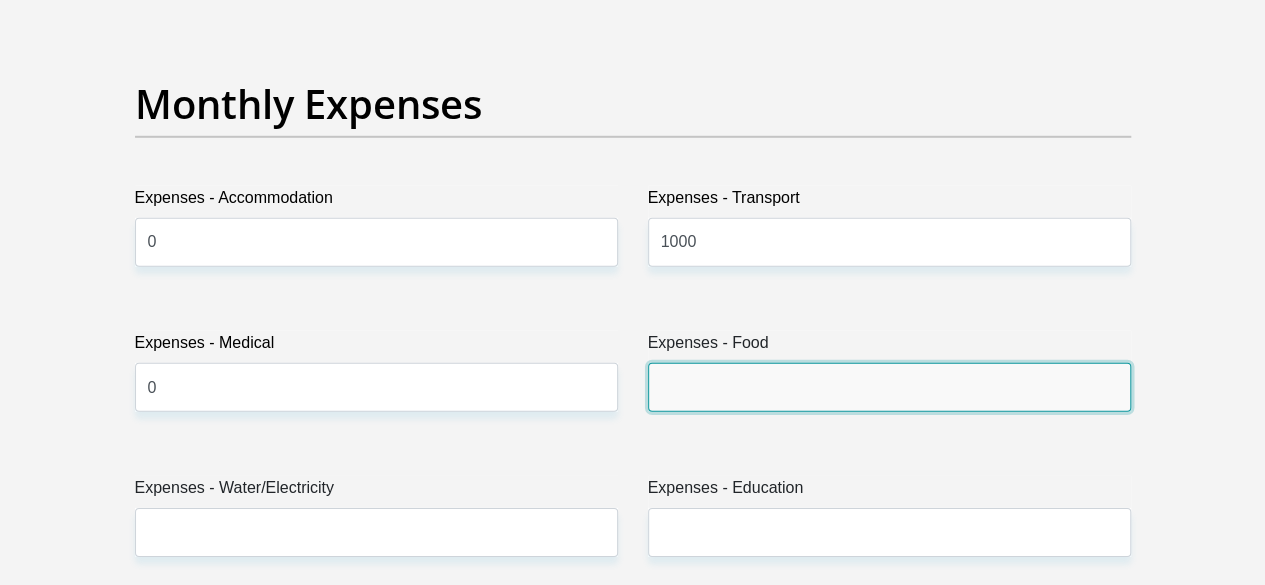 click on "Expenses - Food" at bounding box center [889, 387] 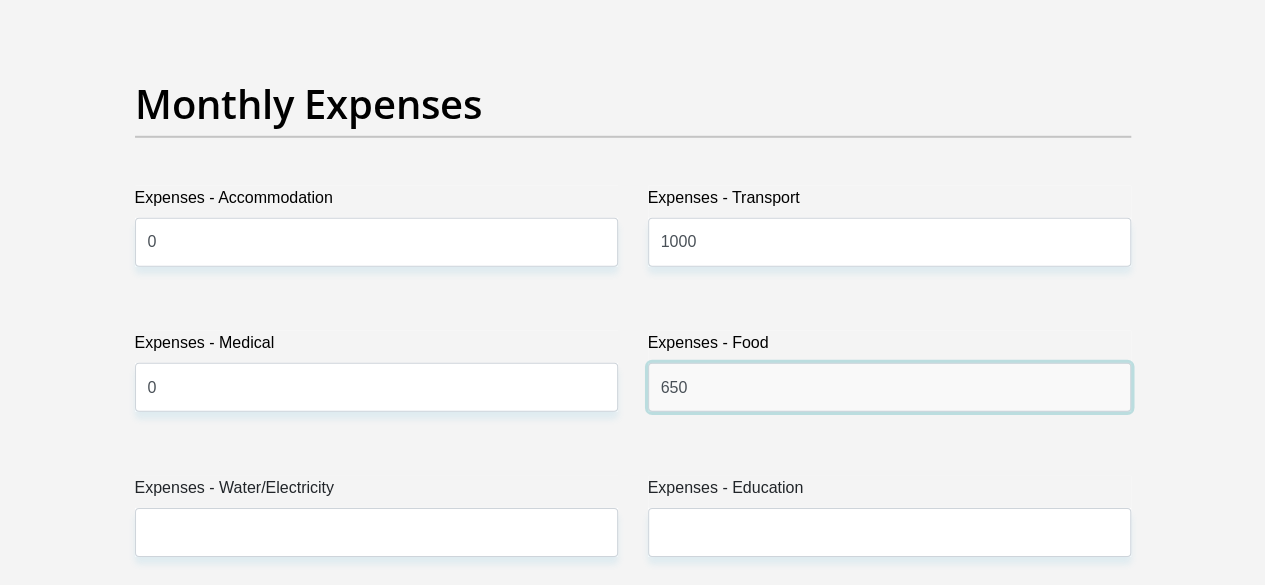 type on "650" 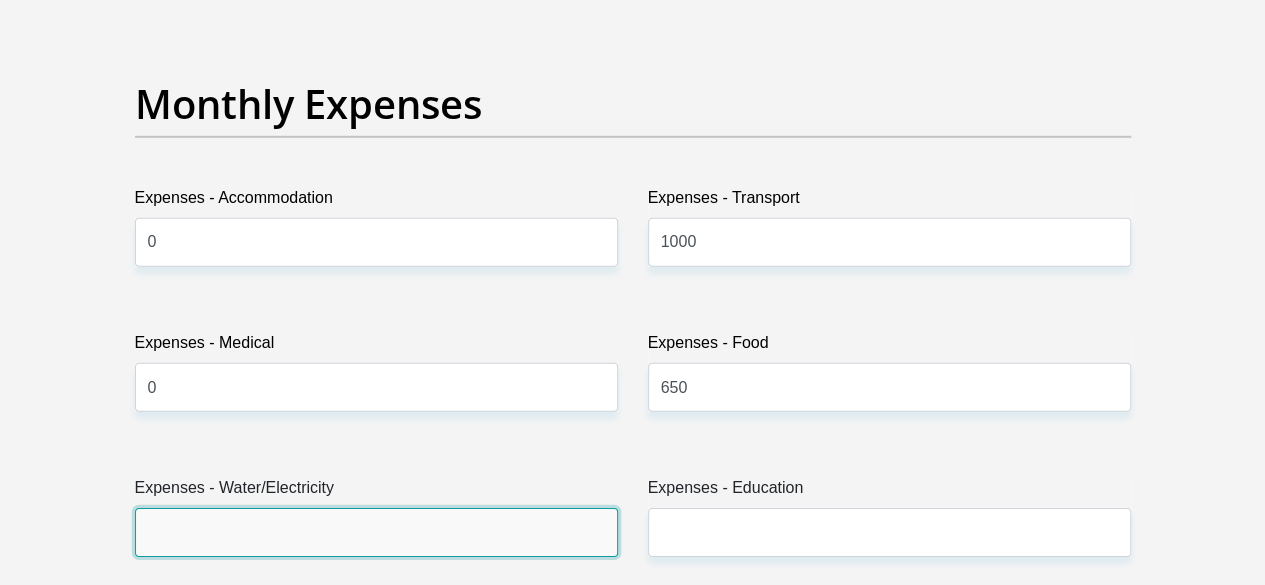 click on "Expenses - Water/Electricity" at bounding box center (376, 532) 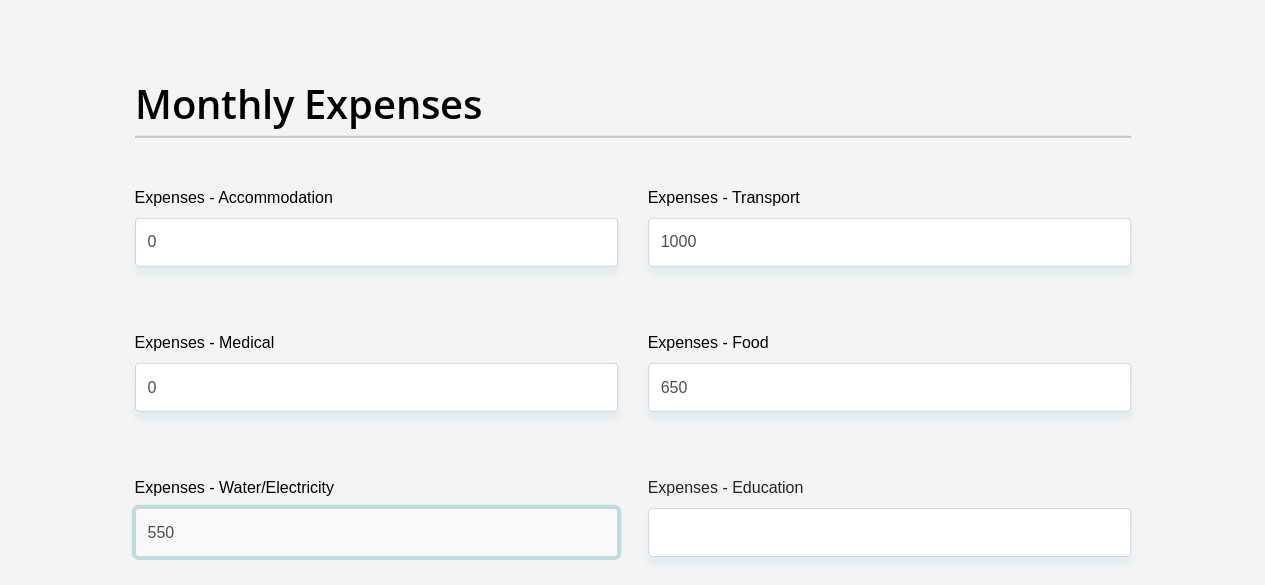 type on "550" 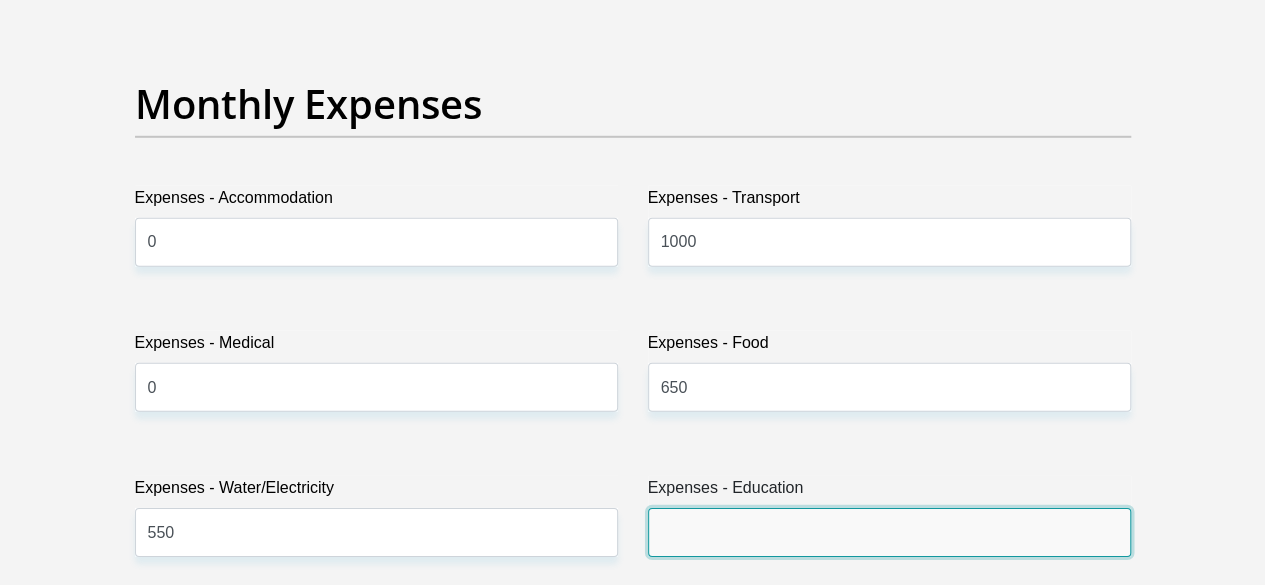 click on "Expenses - Education" at bounding box center (889, 532) 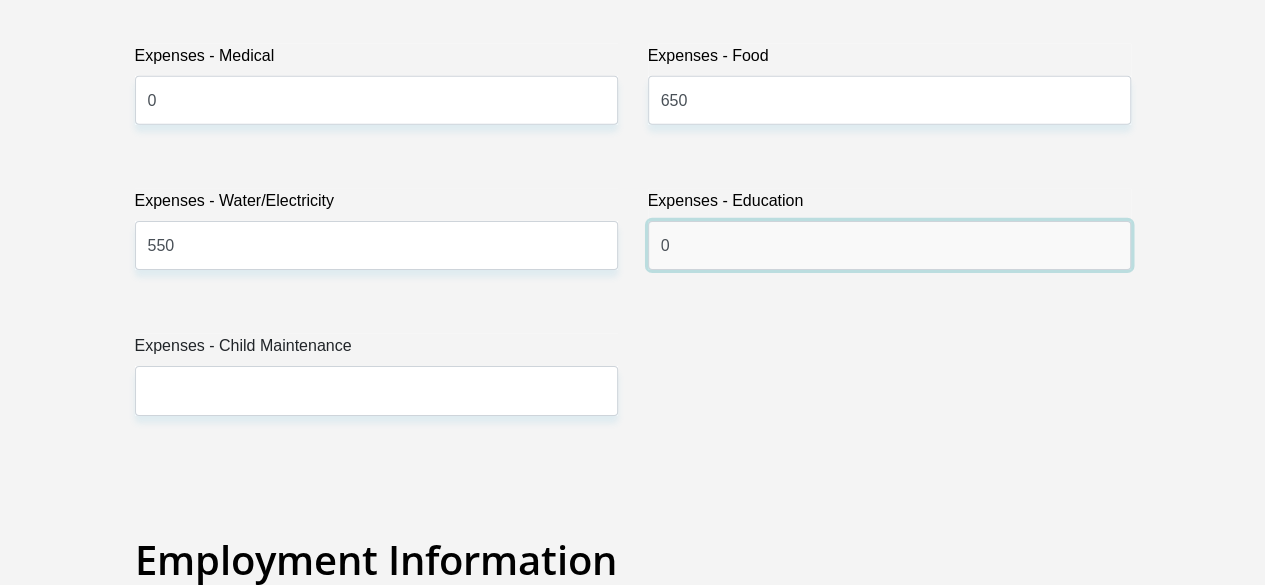 scroll, scrollTop: 3200, scrollLeft: 0, axis: vertical 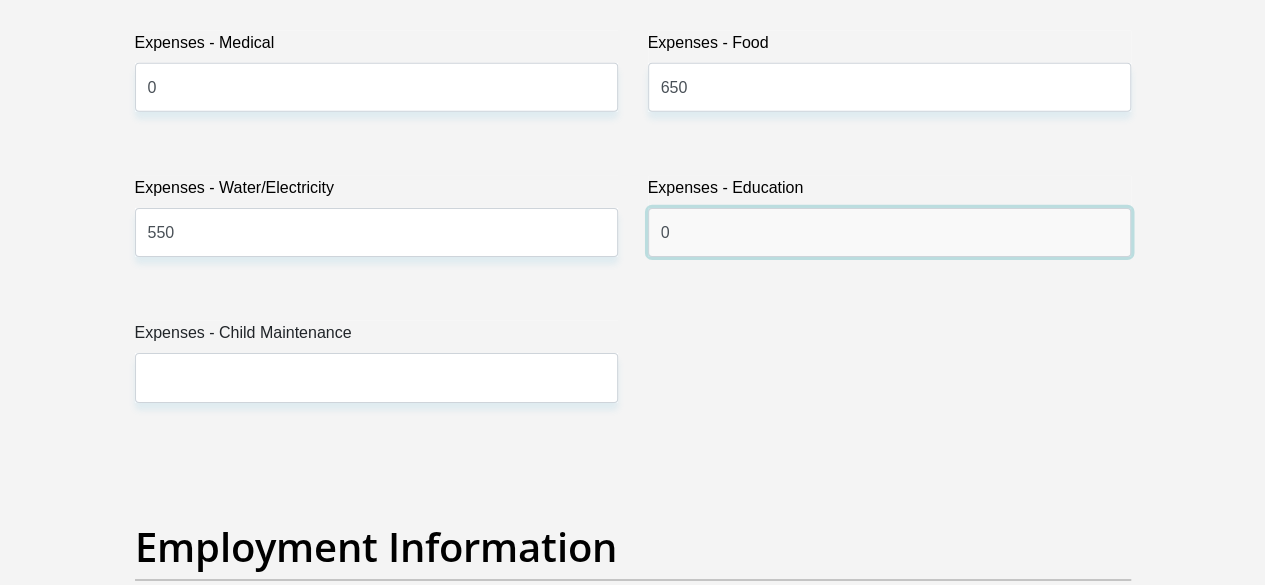 type on "0" 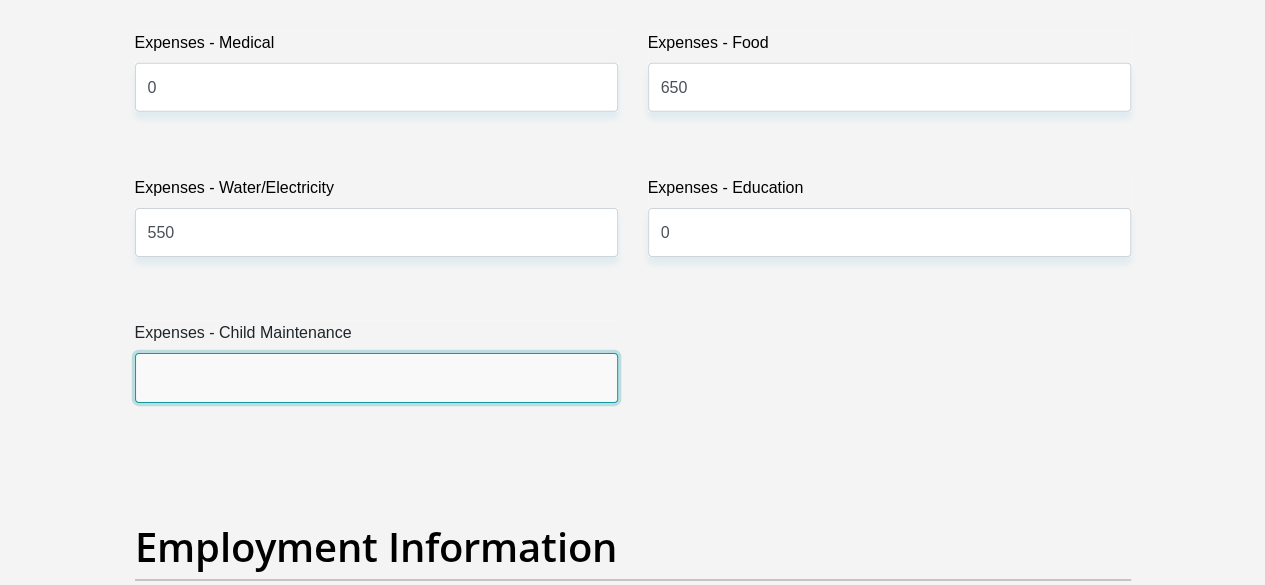 click on "Expenses - Child Maintenance" at bounding box center (376, 377) 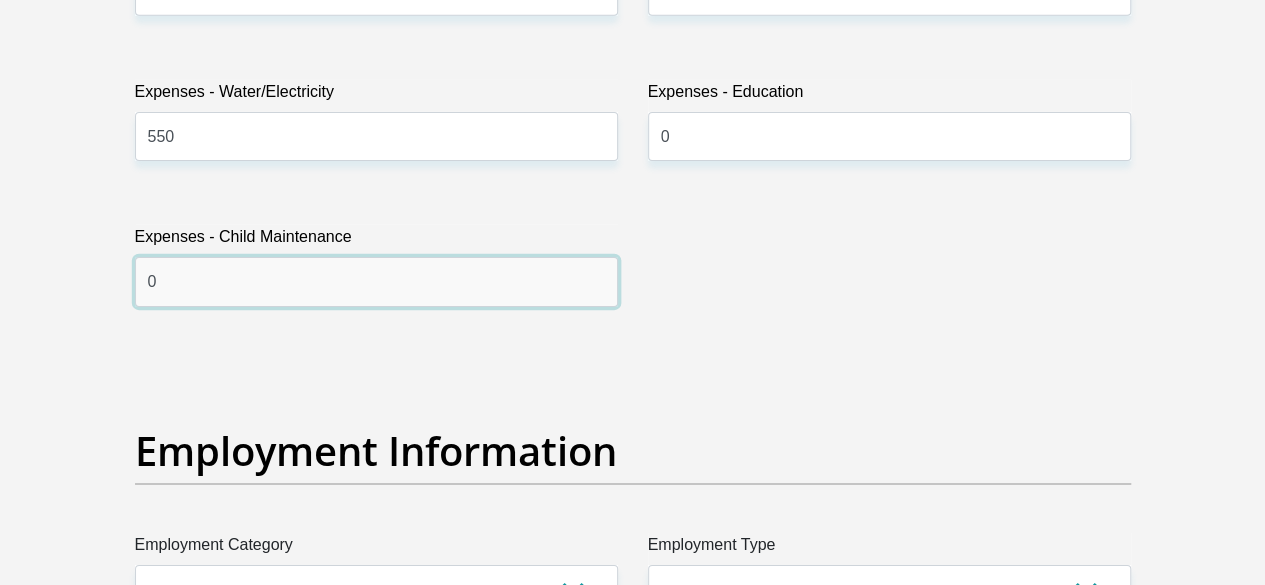 scroll, scrollTop: 3500, scrollLeft: 0, axis: vertical 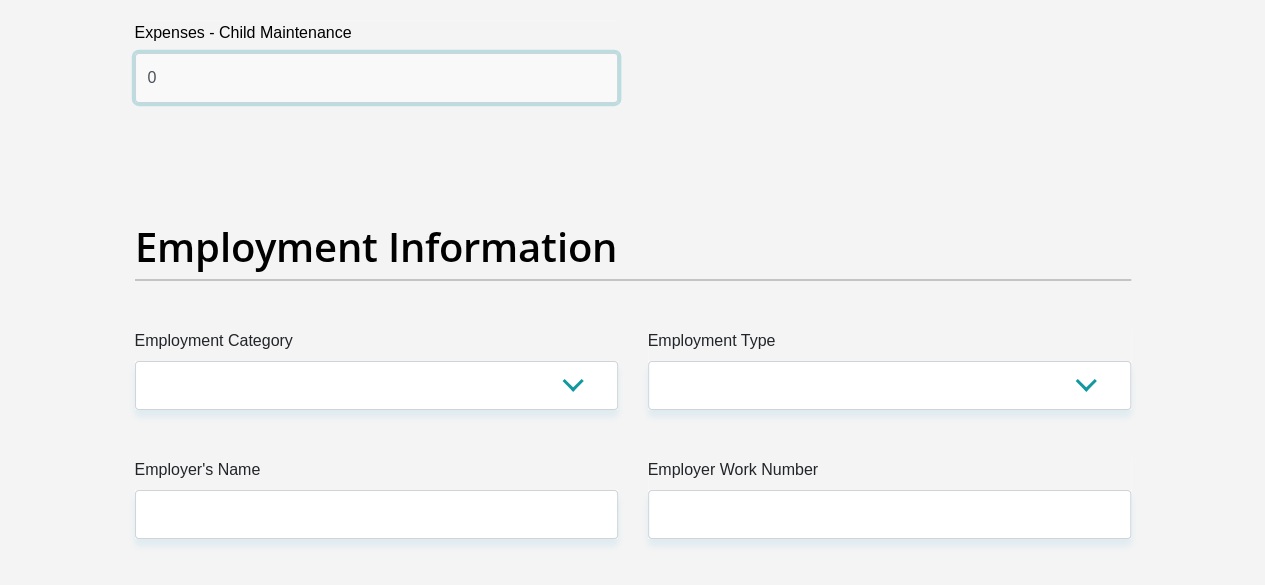 type on "0" 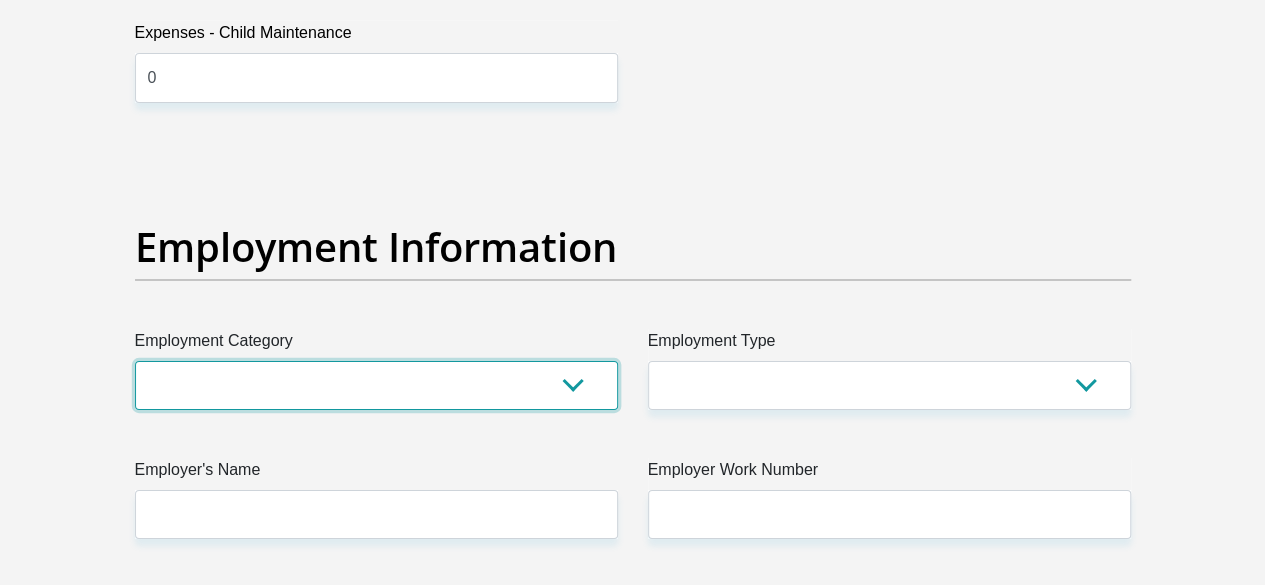 click on "AGRICULTURE
ALCOHOL & TOBACCO
CONSTRUCTION MATERIALS
METALLURGY
EQUIPMENT FOR RENEWABLE ENERGY
SPECIALIZED CONTRACTORS
CAR
GAMING (INCL. INTERNET
OTHER WHOLESALE
UNLICENSED PHARMACEUTICALS
CURRENCY EXCHANGE HOUSES
OTHER FINANCIAL INSTITUTIONS & INSURANCE
REAL ESTATE AGENTS
OIL & GAS
OTHER MATERIALS (E.G. IRON ORE)
PRECIOUS STONES & PRECIOUS METALS
POLITICAL ORGANIZATIONS
RELIGIOUS ORGANIZATIONS(NOT SECTS)
ACTI. HAVING BUSINESS DEAL WITH PUBLIC ADMINISTRATION
LAUNDROMATS" at bounding box center [376, 385] 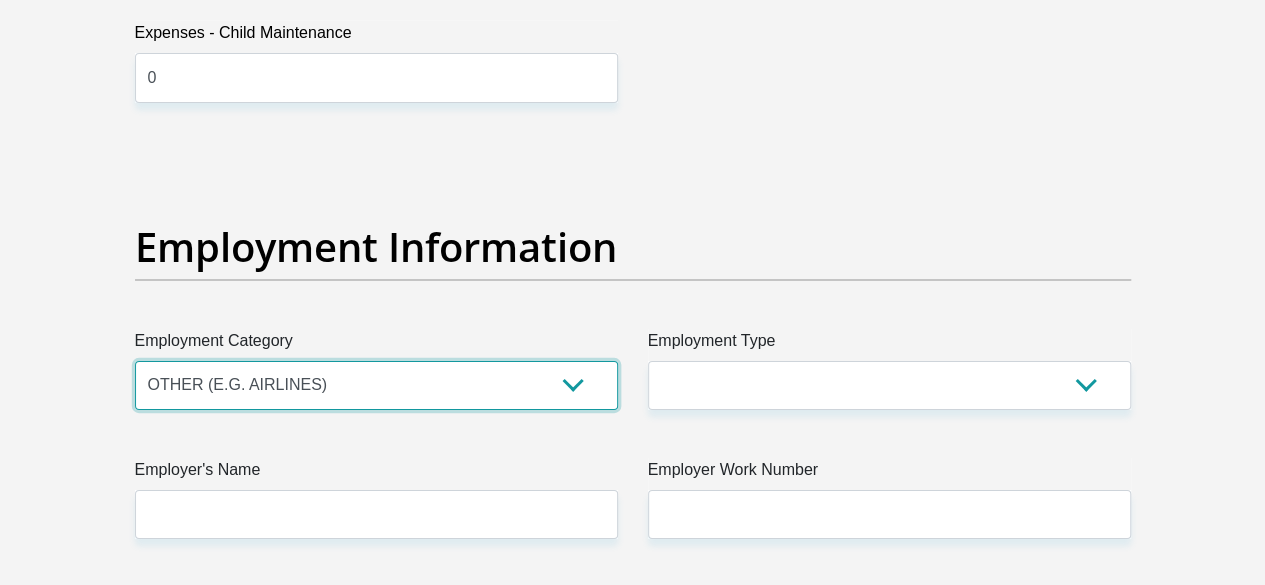 click on "AGRICULTURE
ALCOHOL & TOBACCO
CONSTRUCTION MATERIALS
METALLURGY
EQUIPMENT FOR RENEWABLE ENERGY
SPECIALIZED CONTRACTORS
CAR
GAMING (INCL. INTERNET
OTHER WHOLESALE
UNLICENSED PHARMACEUTICALS
CURRENCY EXCHANGE HOUSES
OTHER FINANCIAL INSTITUTIONS & INSURANCE
REAL ESTATE AGENTS
OIL & GAS
OTHER MATERIALS (E.G. IRON ORE)
PRECIOUS STONES & PRECIOUS METALS
POLITICAL ORGANIZATIONS
RELIGIOUS ORGANIZATIONS(NOT SECTS)
ACTI. HAVING BUSINESS DEAL WITH PUBLIC ADMINISTRATION
LAUNDROMATS" at bounding box center [376, 385] 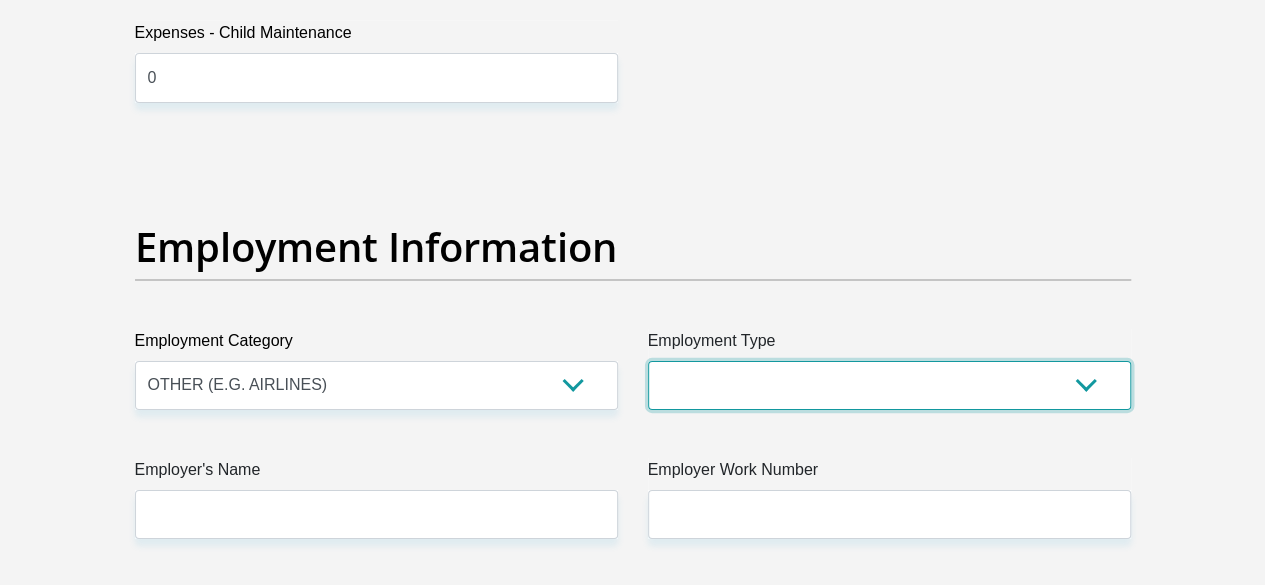 click on "College/Lecturer
Craft Seller
Creative
Driver
Executive
Farmer
Forces - Non Commissioned
Forces - Officer
Hawker
Housewife
Labourer
Licenced Professional
Manager
Miner
Non Licenced Professional
Office Staff/Clerk
Outside Worker
Pensioner
Permanent Teacher
Production/Manufacturing
Sales
Self-Employed
Semi-Professional Worker
Service Industry  Social Worker  Student" at bounding box center [889, 385] 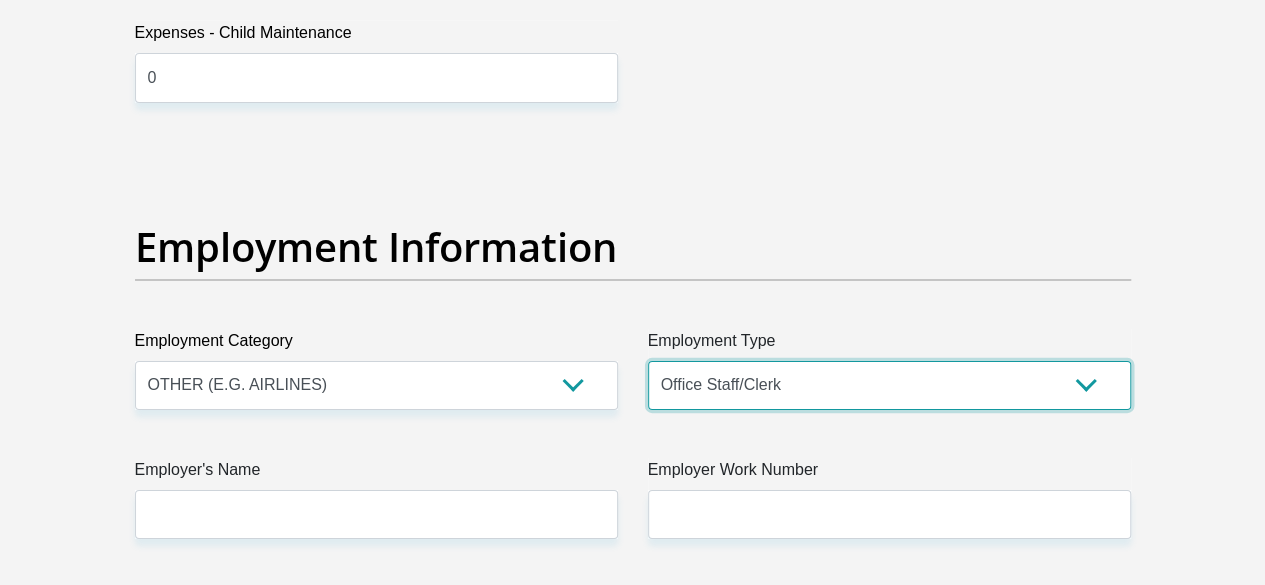click on "College/Lecturer
Craft Seller
Creative
Driver
Executive
Farmer
Forces - Non Commissioned
Forces - Officer
Hawker
Housewife
Labourer
Licenced Professional
Manager
Miner
Non Licenced Professional
Office Staff/Clerk
Outside Worker
Pensioner
Permanent Teacher
Production/Manufacturing
Sales
Self-Employed
Semi-Professional Worker
Service Industry  Social Worker  Student" at bounding box center (889, 385) 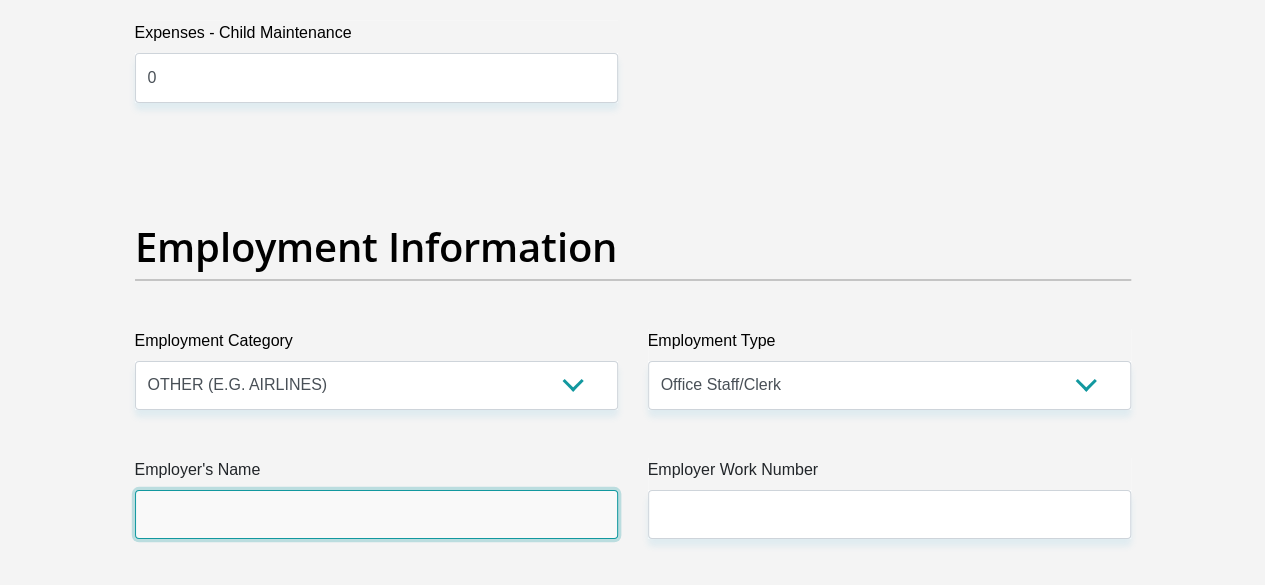 click on "Employer's Name" at bounding box center [376, 514] 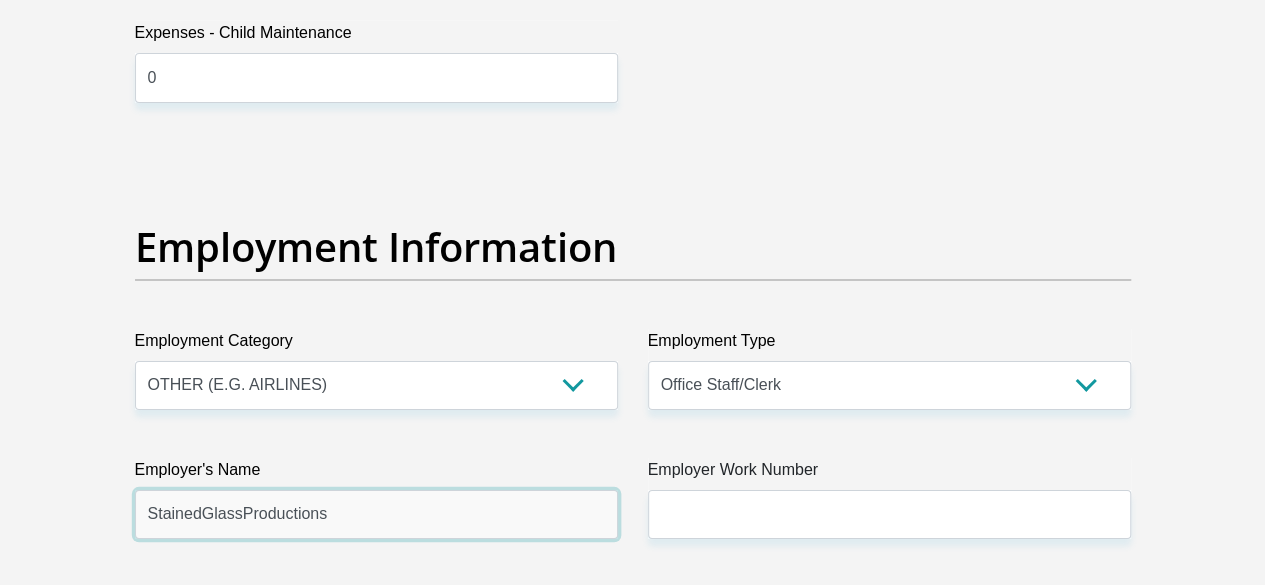 type on "StainedGlassProductions" 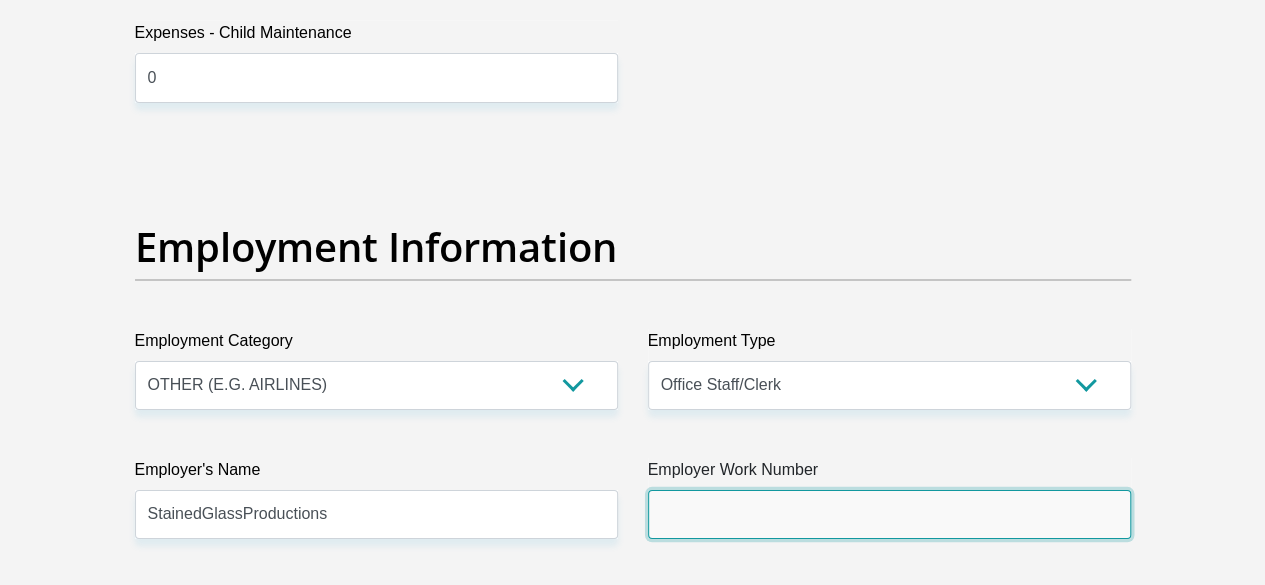 click on "Employer Work Number" at bounding box center [889, 514] 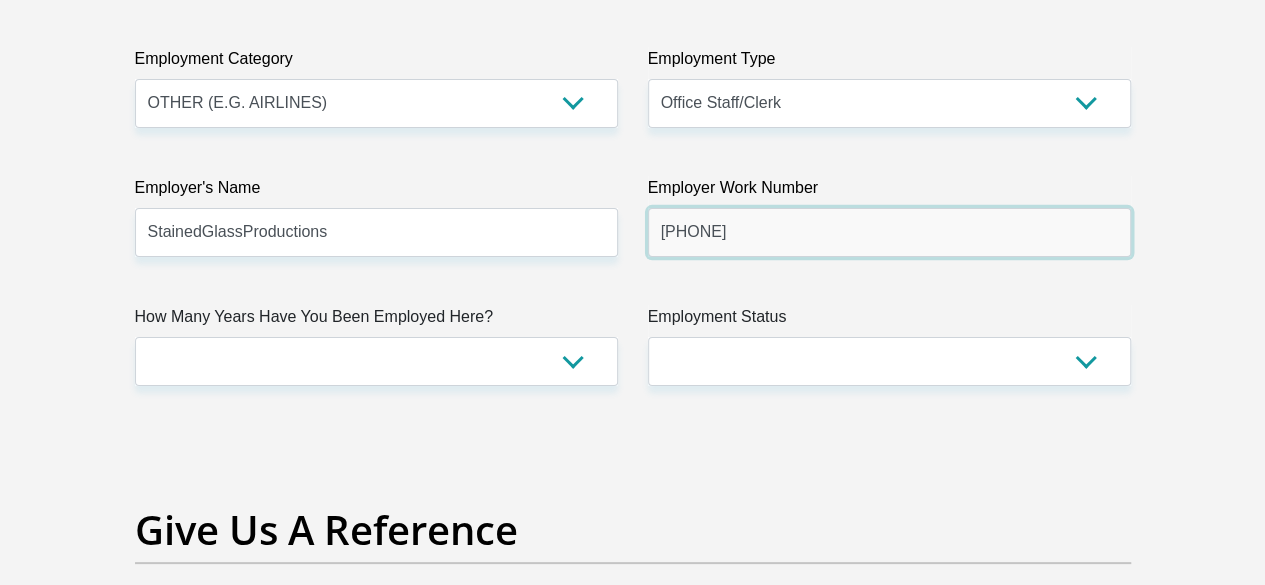 scroll, scrollTop: 3800, scrollLeft: 0, axis: vertical 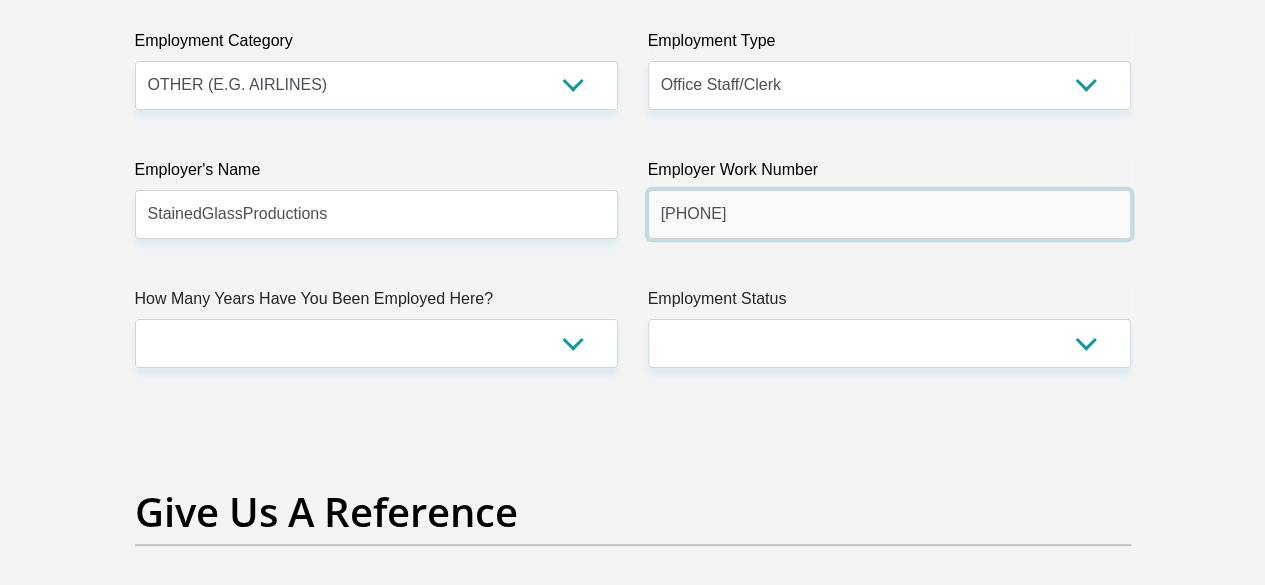 type on "0310201003" 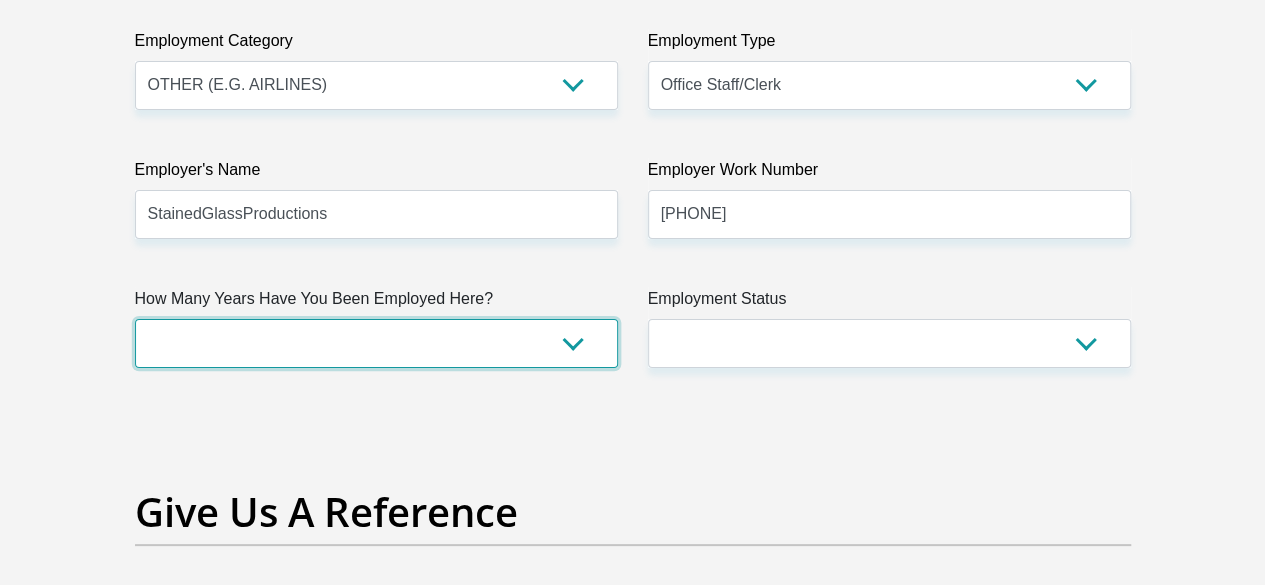 click on "less than 1 year
1-3 years
3-5 years
5+ years" at bounding box center (376, 343) 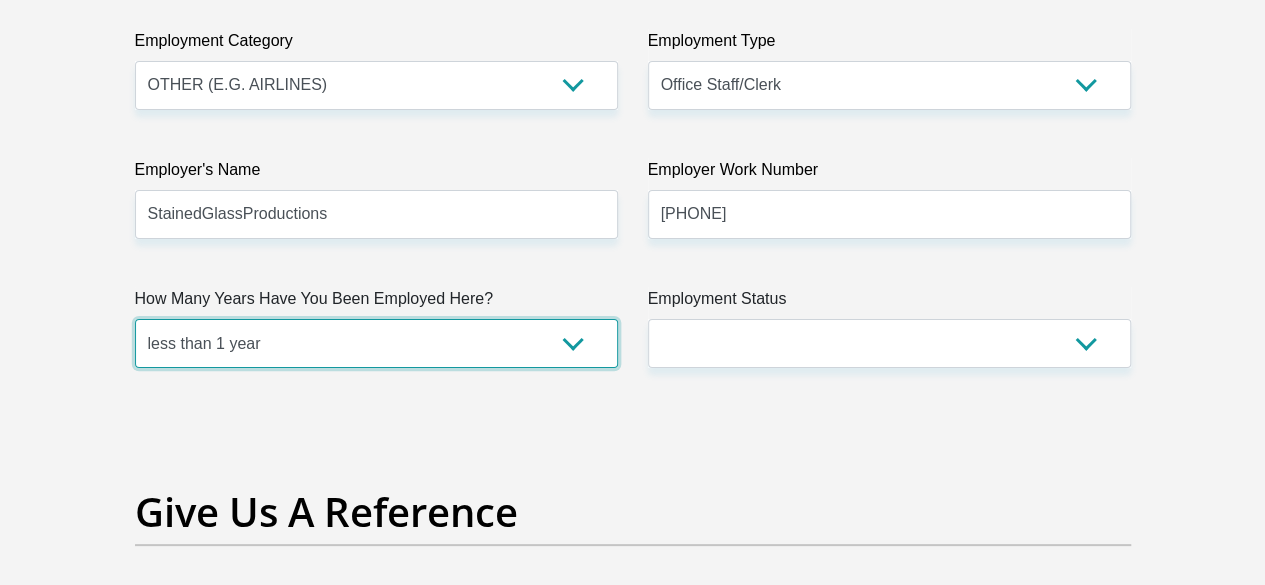 click on "less than 1 year
1-3 years
3-5 years
5+ years" at bounding box center (376, 343) 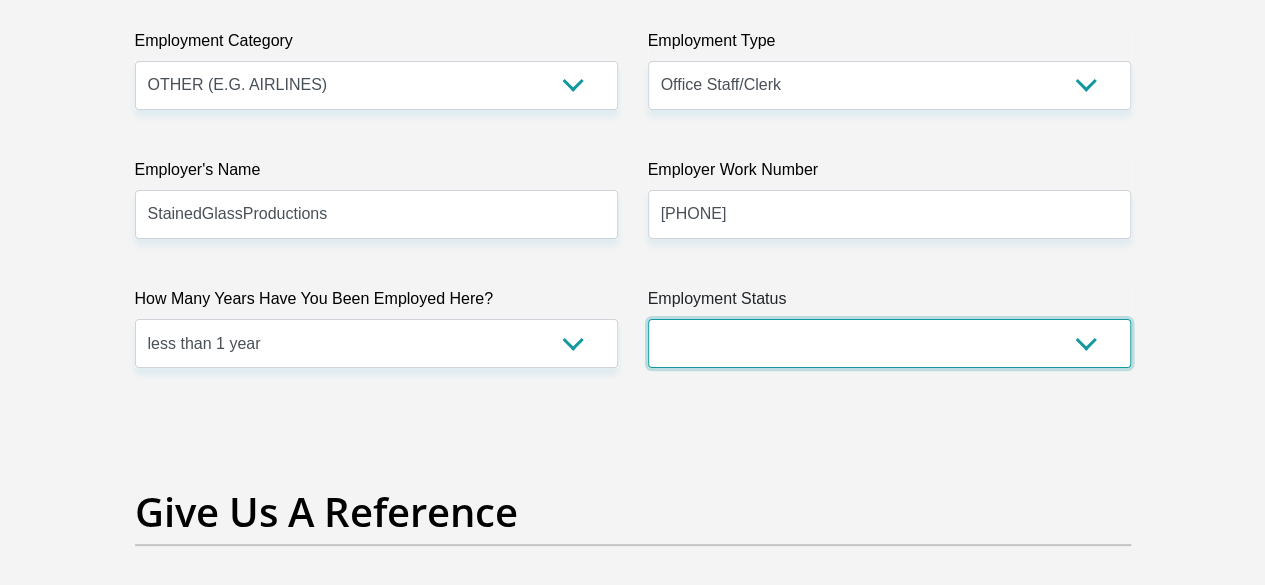 click on "Permanent/Full-time
Part-time/Casual
Contract Worker
Self-Employed
Housewife
Retired
Student
Medically Boarded
Disability
Unemployed" at bounding box center [889, 343] 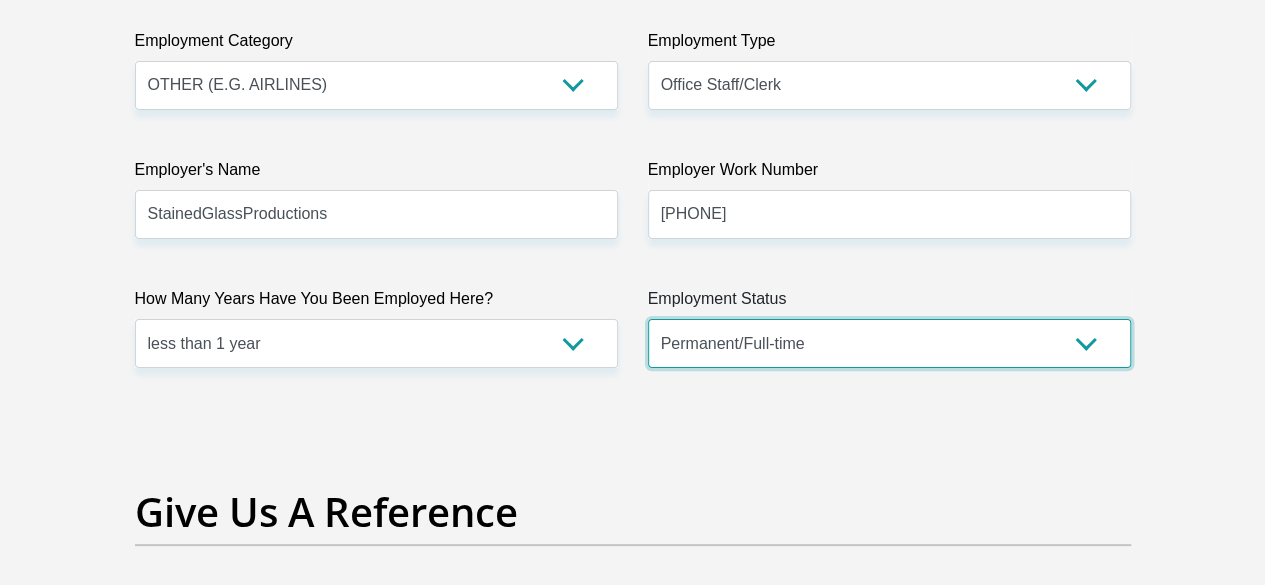 click on "Permanent/Full-time
Part-time/Casual
Contract Worker
Self-Employed
Housewife
Retired
Student
Medically Boarded
Disability
Unemployed" at bounding box center [889, 343] 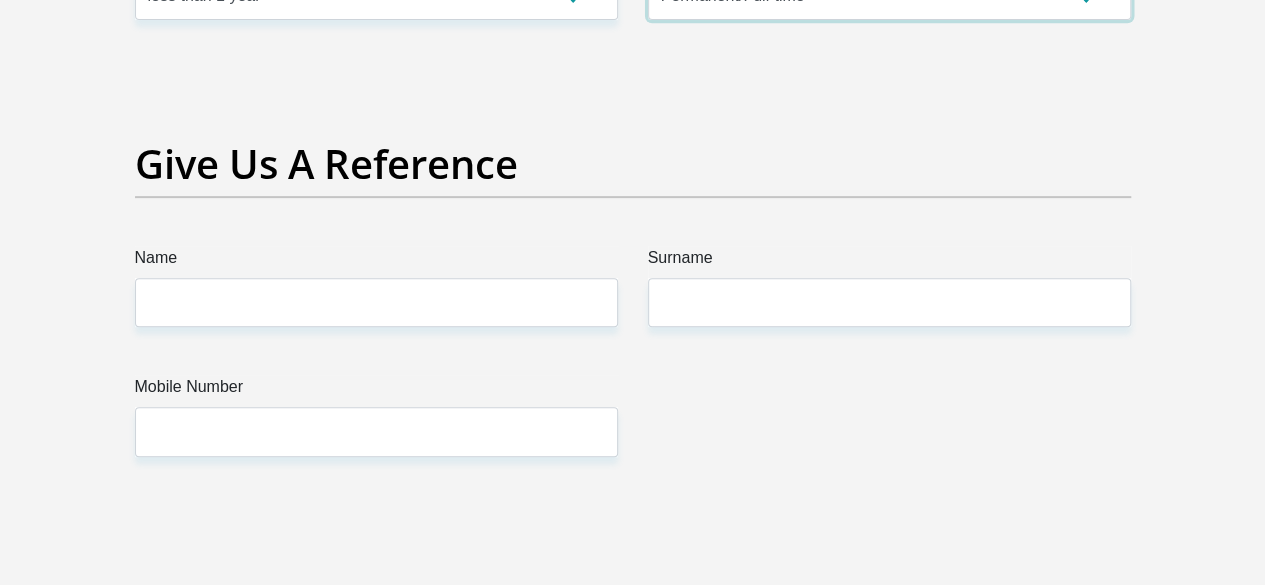 scroll, scrollTop: 4200, scrollLeft: 0, axis: vertical 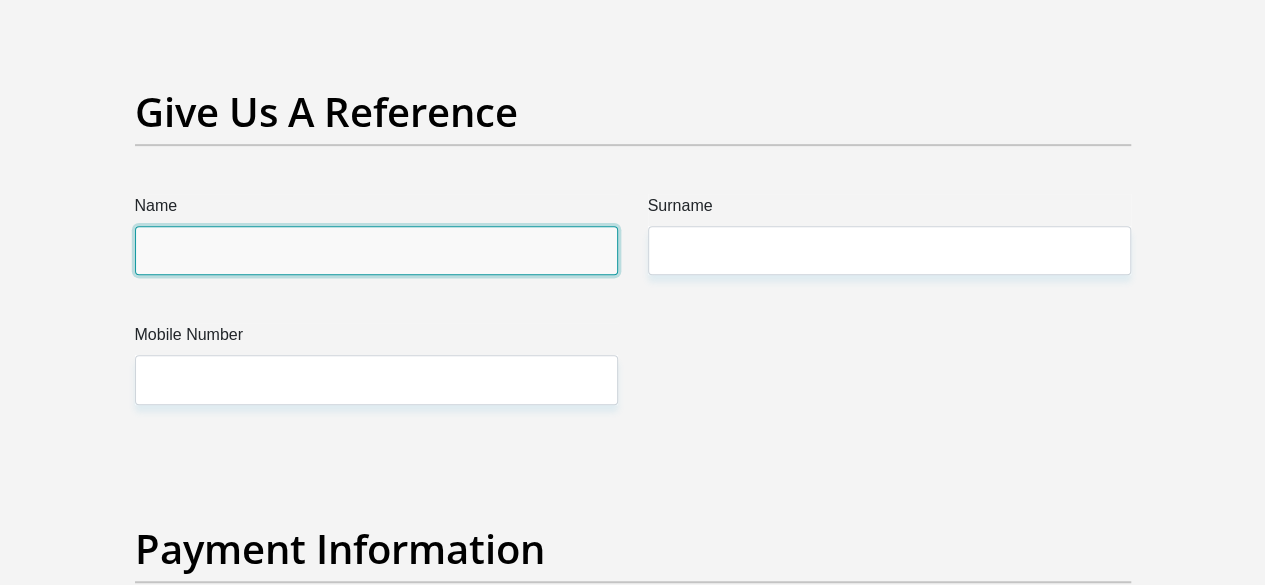 click on "Name" at bounding box center (376, 250) 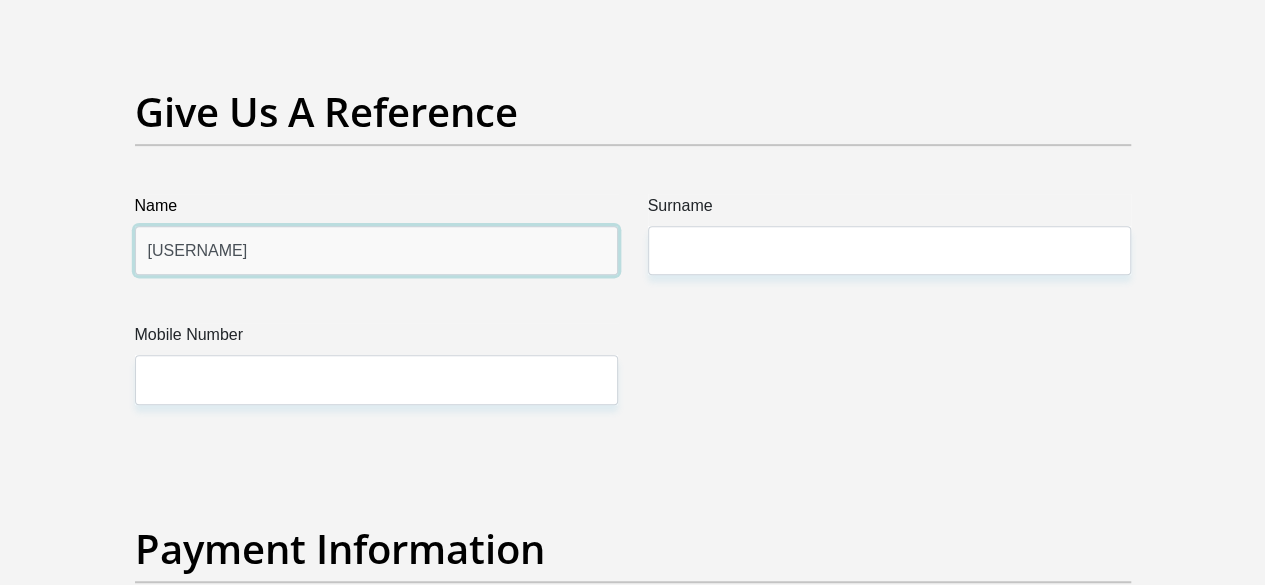 type on "Bernadette" 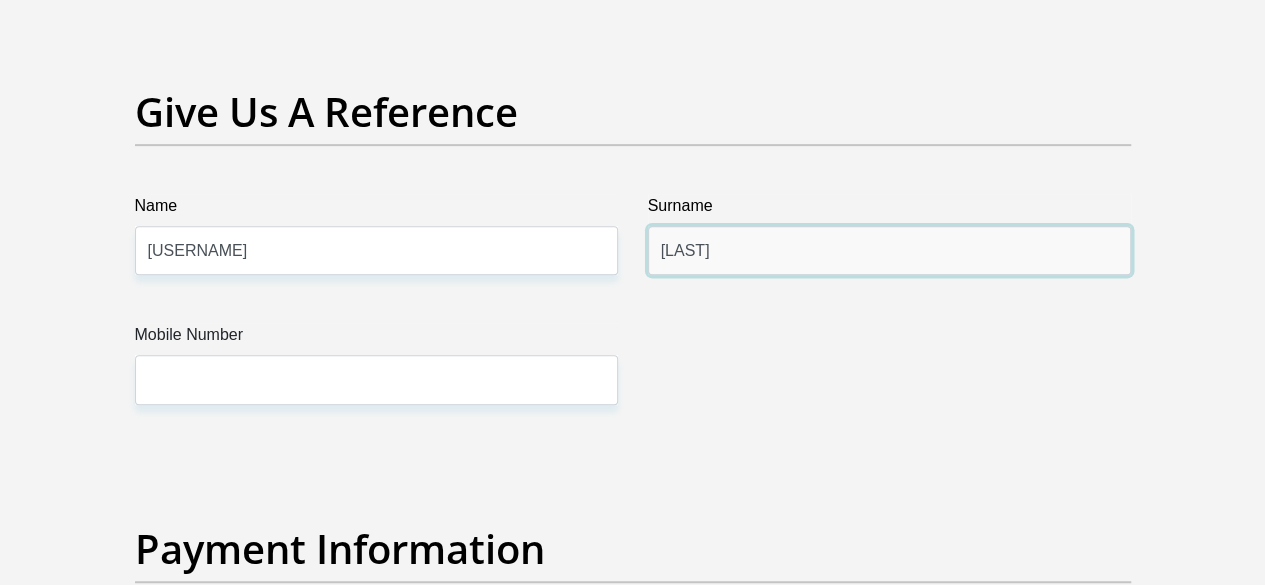 type on "Madlala" 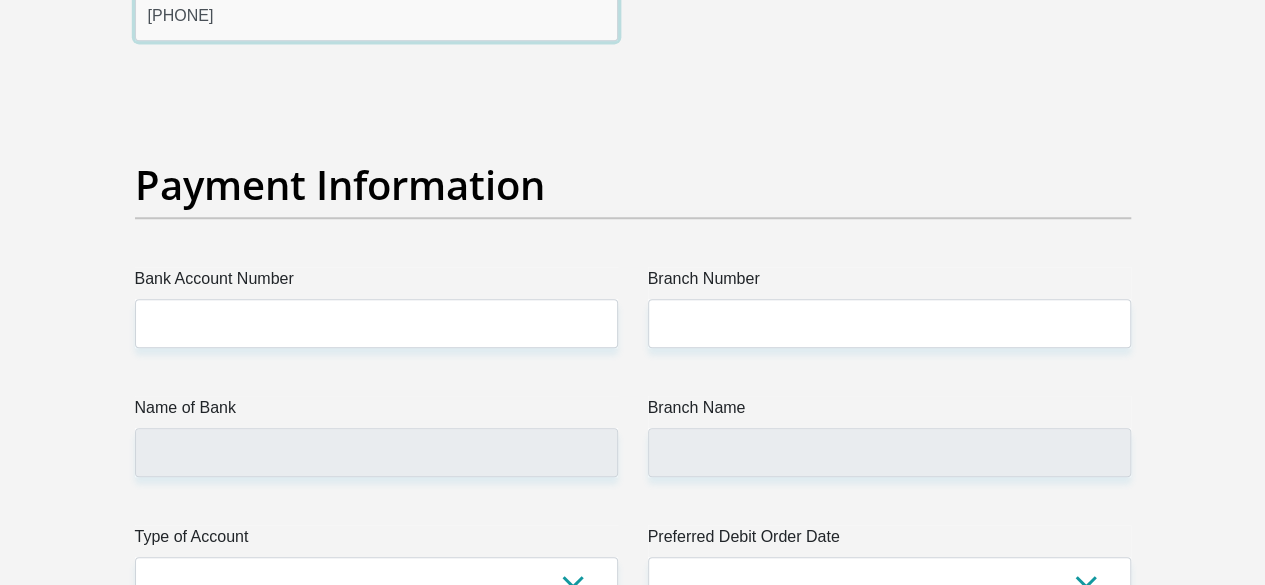 scroll, scrollTop: 4600, scrollLeft: 0, axis: vertical 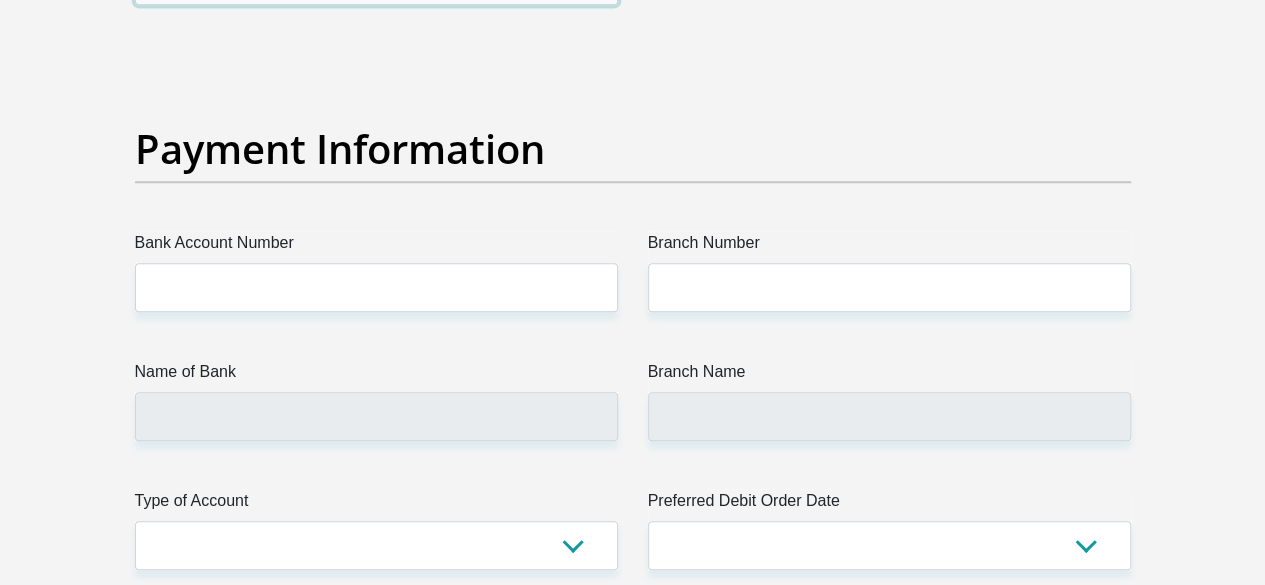 type on "0764629498" 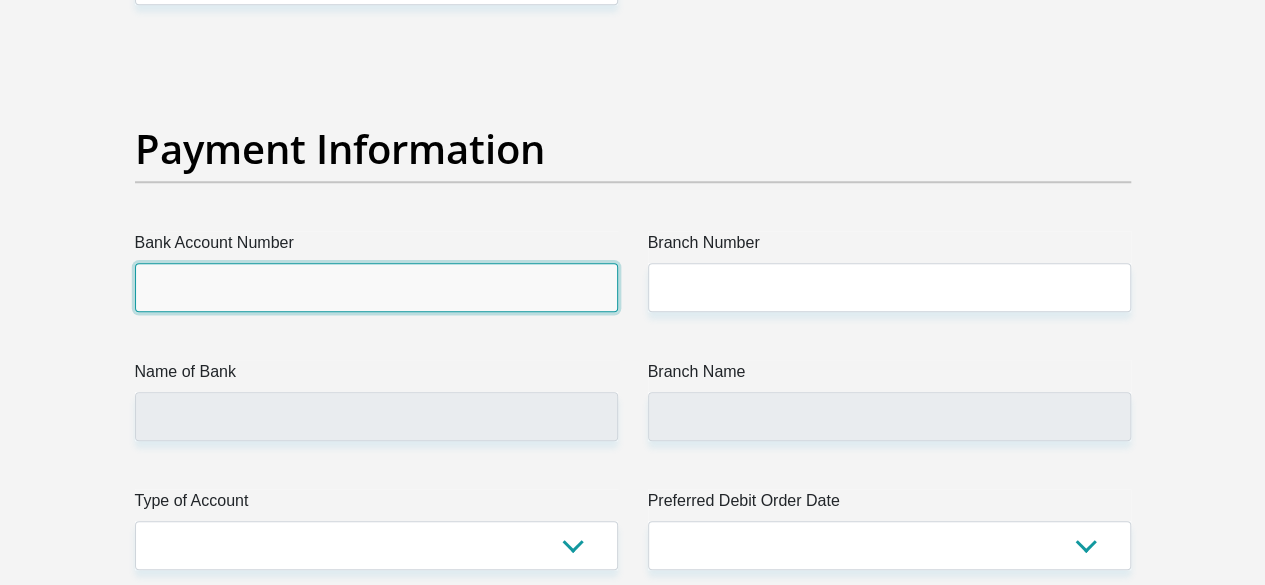 click on "Bank Account Number" at bounding box center [376, 287] 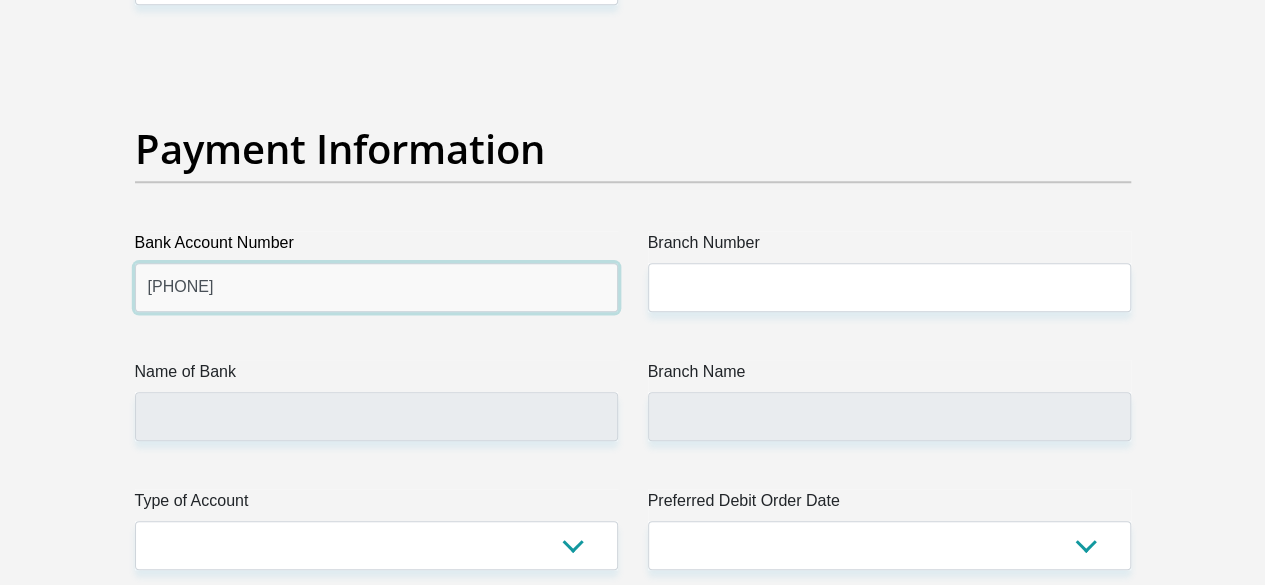 type on "19185583486" 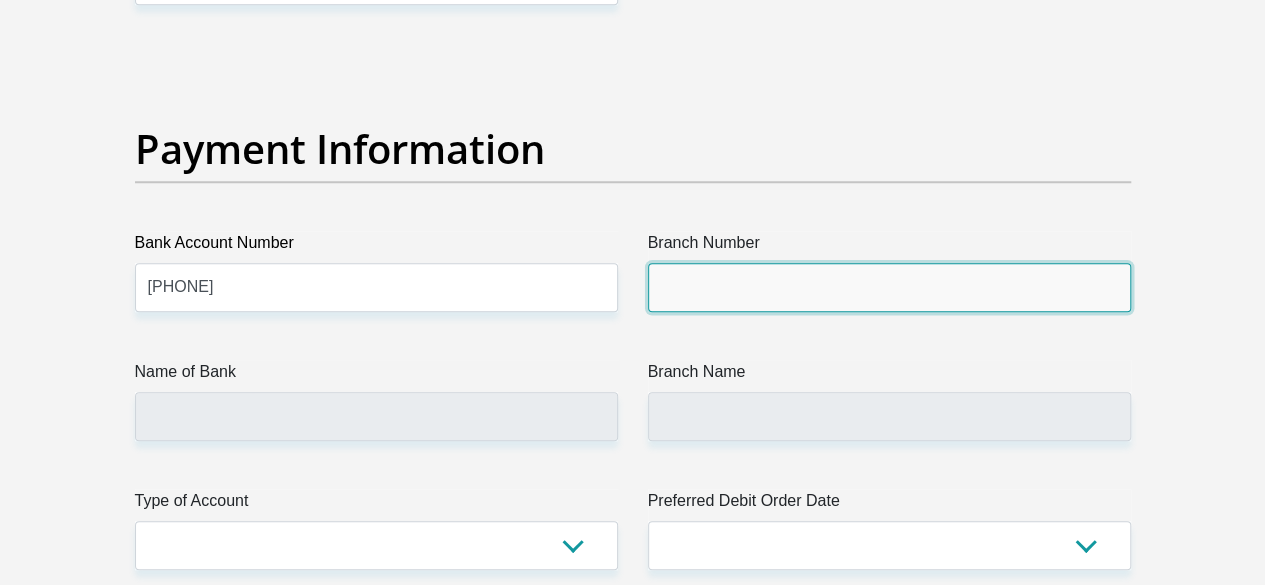 click on "Branch Number" at bounding box center (889, 287) 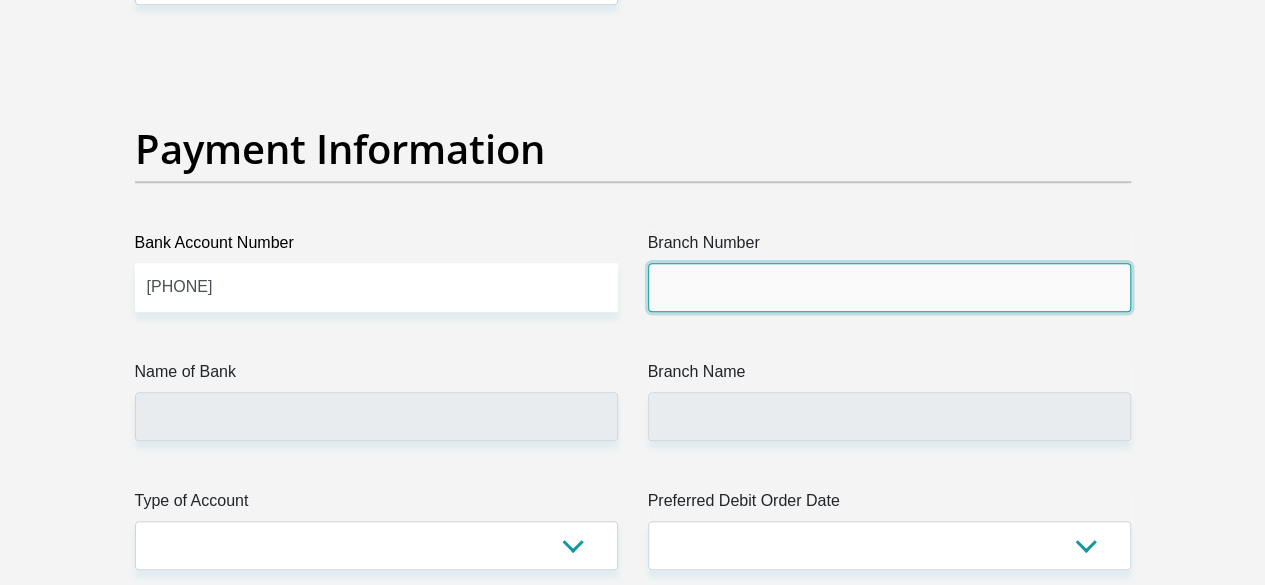 paste on "679000" 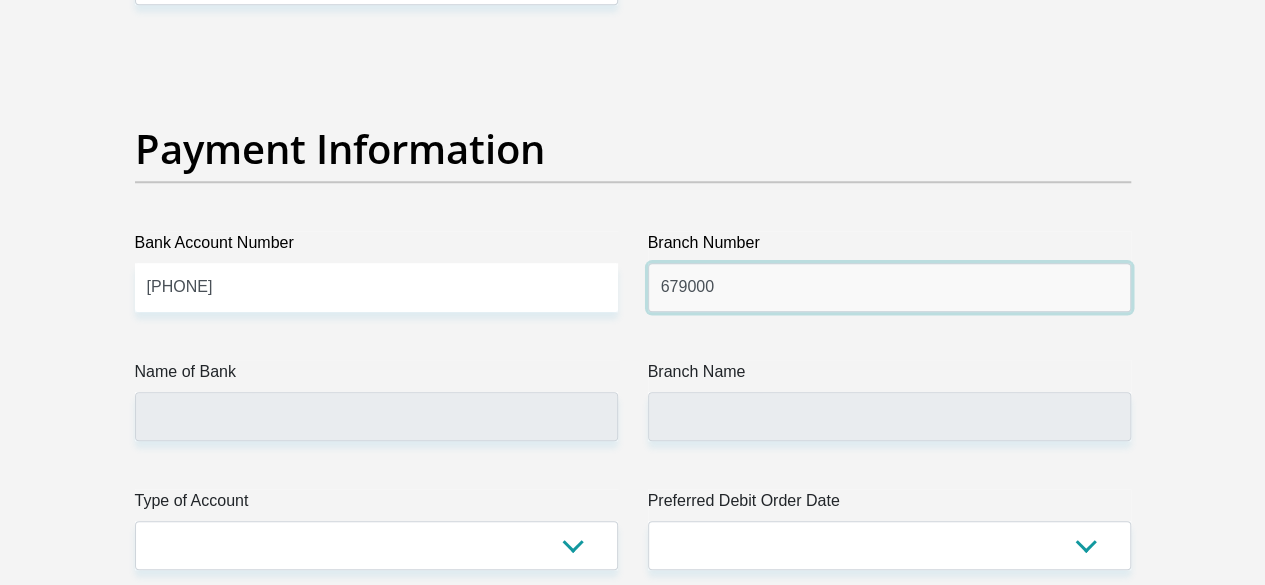 type on "679000" 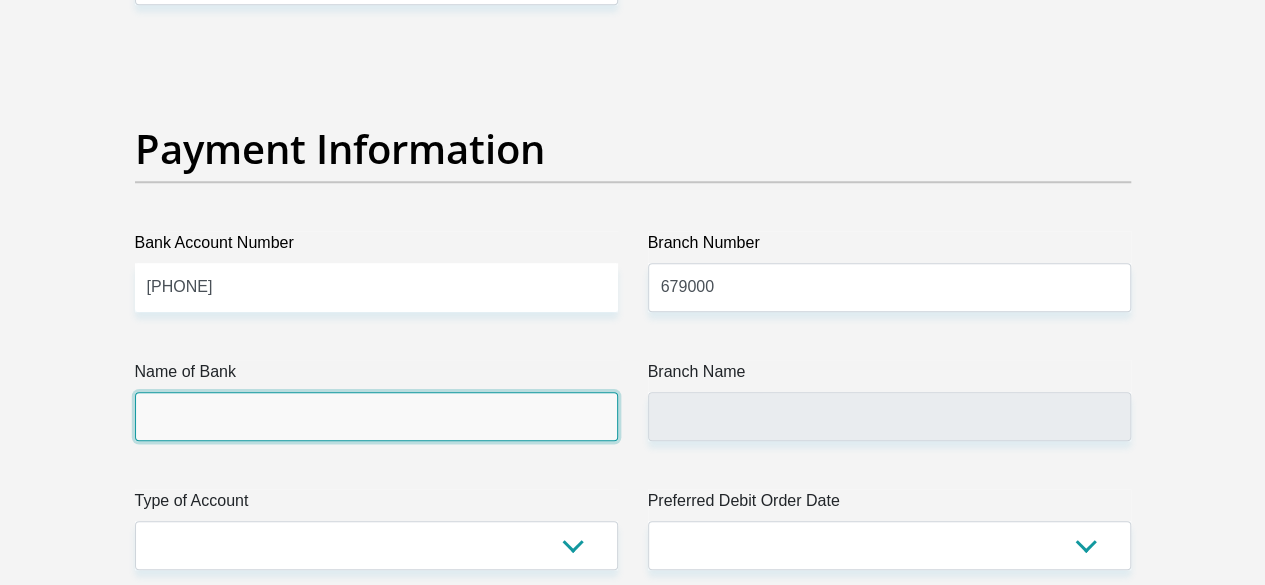click on "Name of Bank" at bounding box center (376, 416) 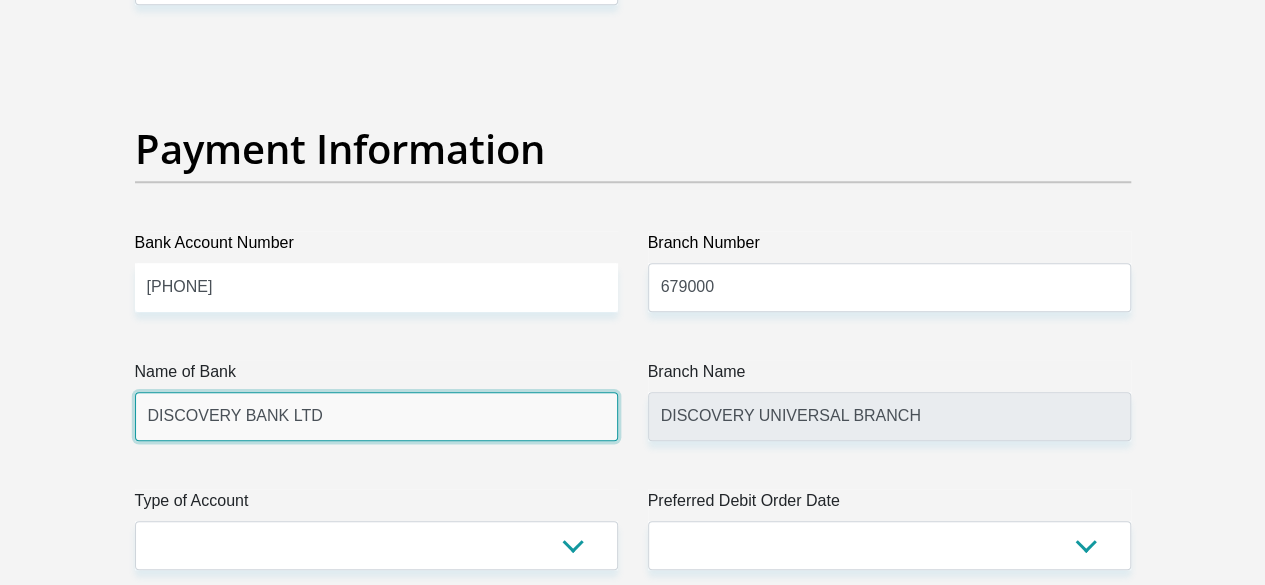 scroll, scrollTop: 4700, scrollLeft: 0, axis: vertical 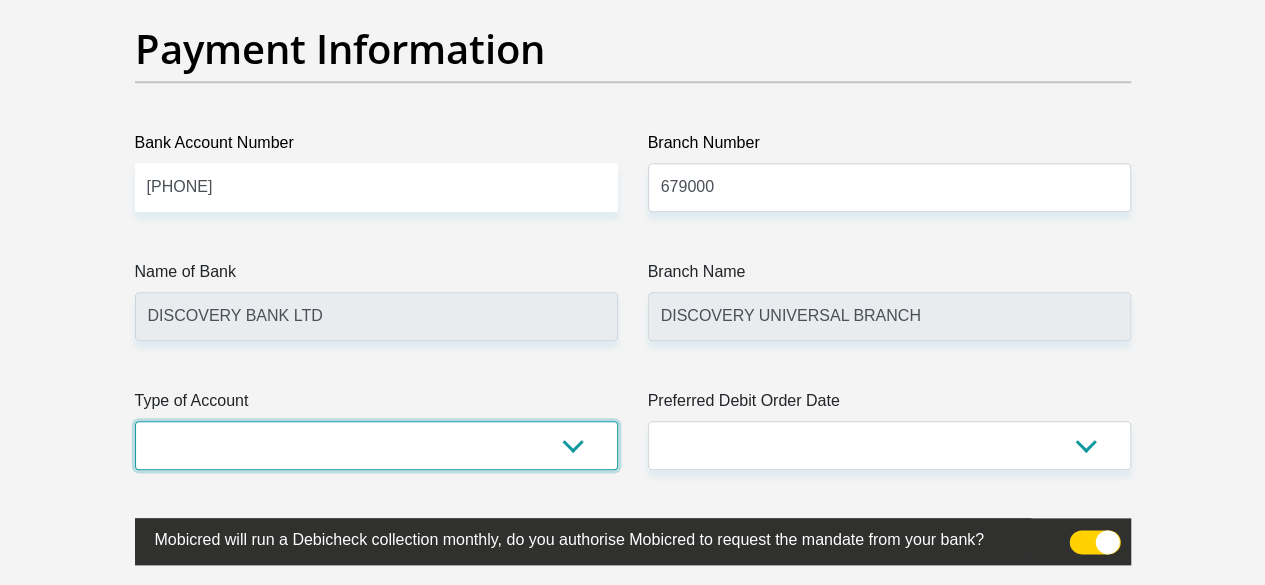 click on "Cheque
Savings" at bounding box center (376, 445) 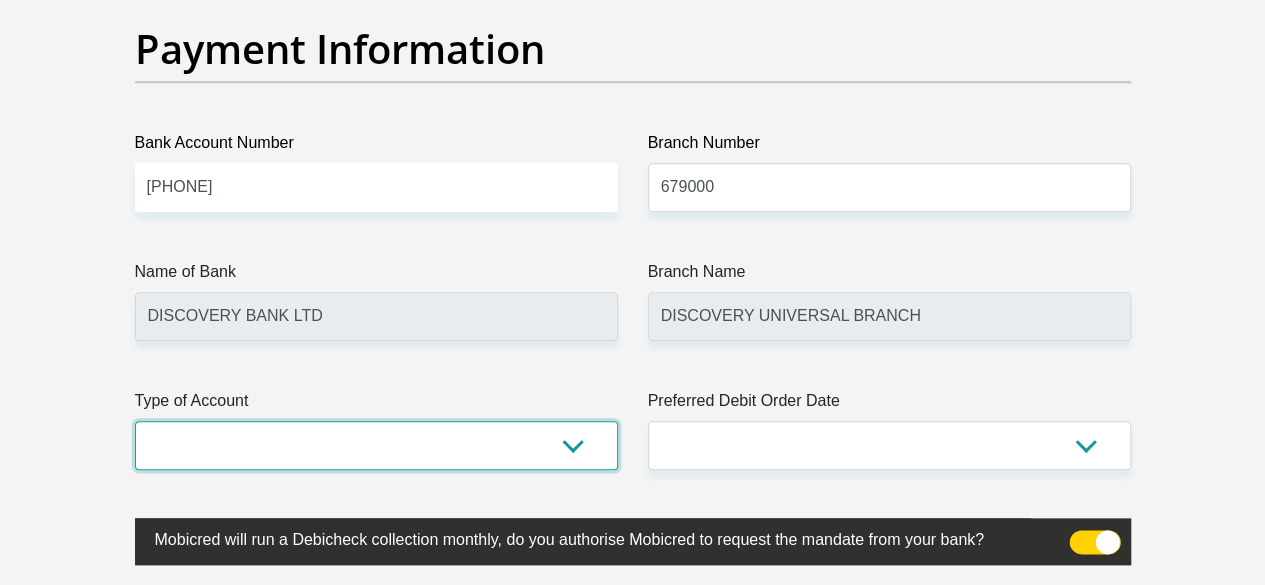 select on "CUR" 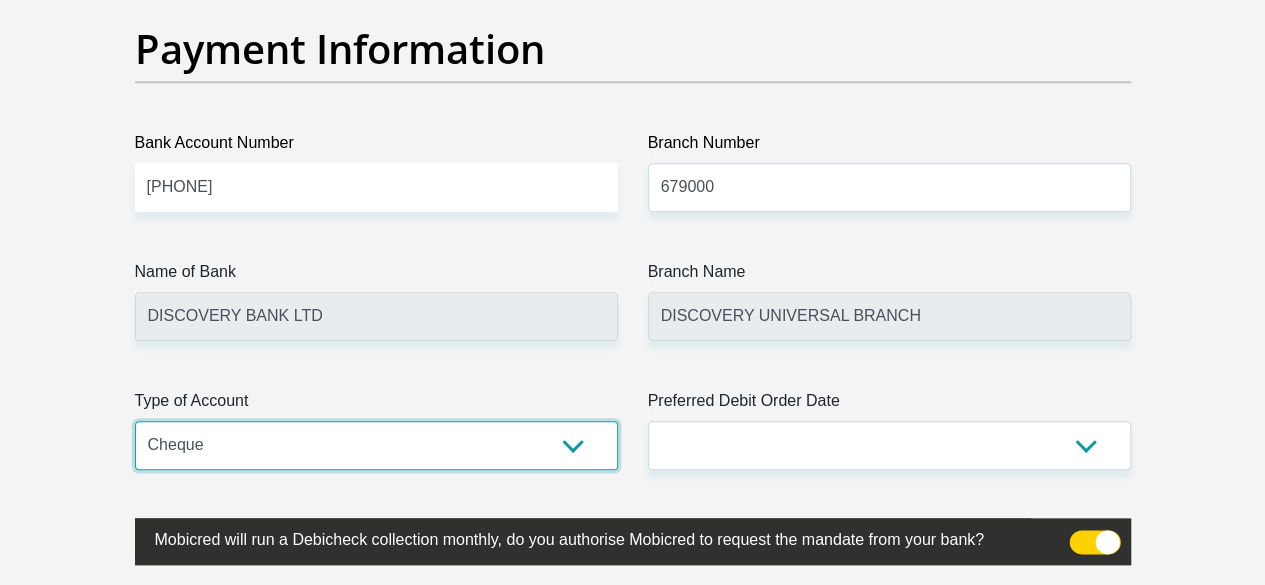 click on "Cheque
Savings" at bounding box center [376, 445] 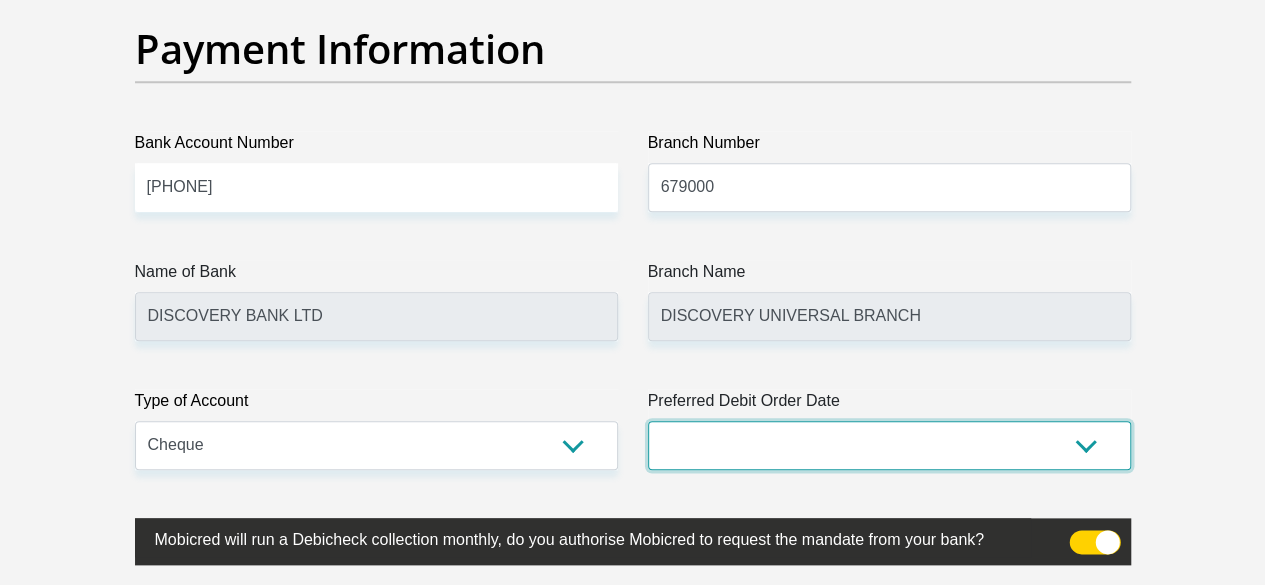 click on "1st
2nd
3rd
4th
5th
7th
18th
19th
20th
21st
22nd
23rd
24th
25th
26th
27th
28th
29th
30th" at bounding box center [889, 445] 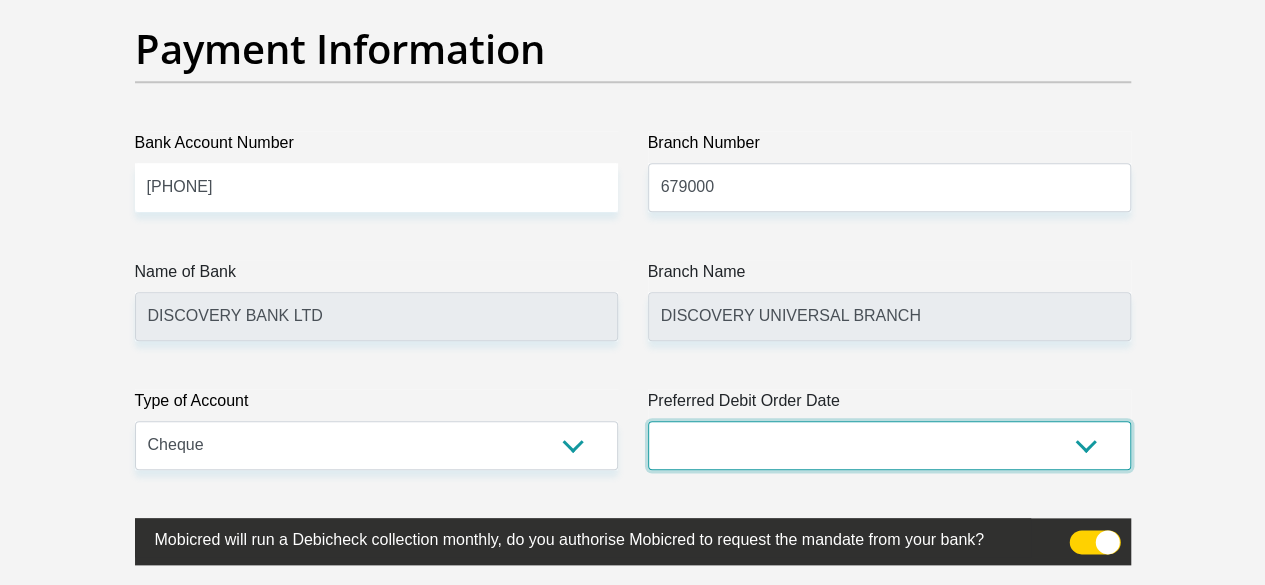 select on "1" 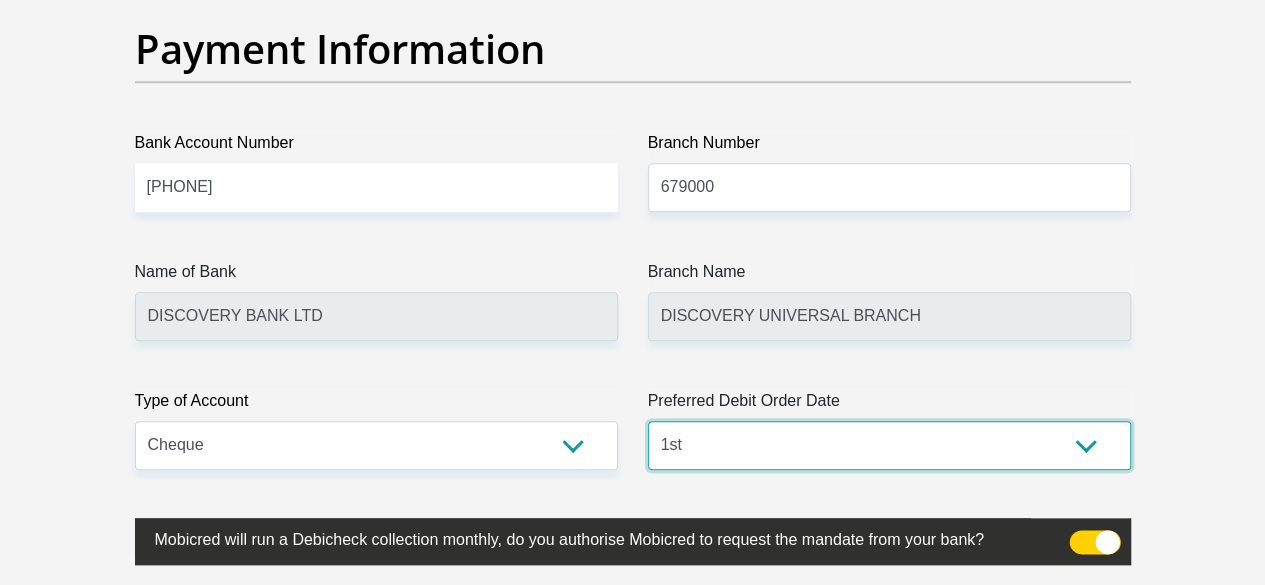click on "1st
2nd
3rd
4th
5th
7th
18th
19th
20th
21st
22nd
23rd
24th
25th
26th
27th
28th
29th
30th" at bounding box center (889, 445) 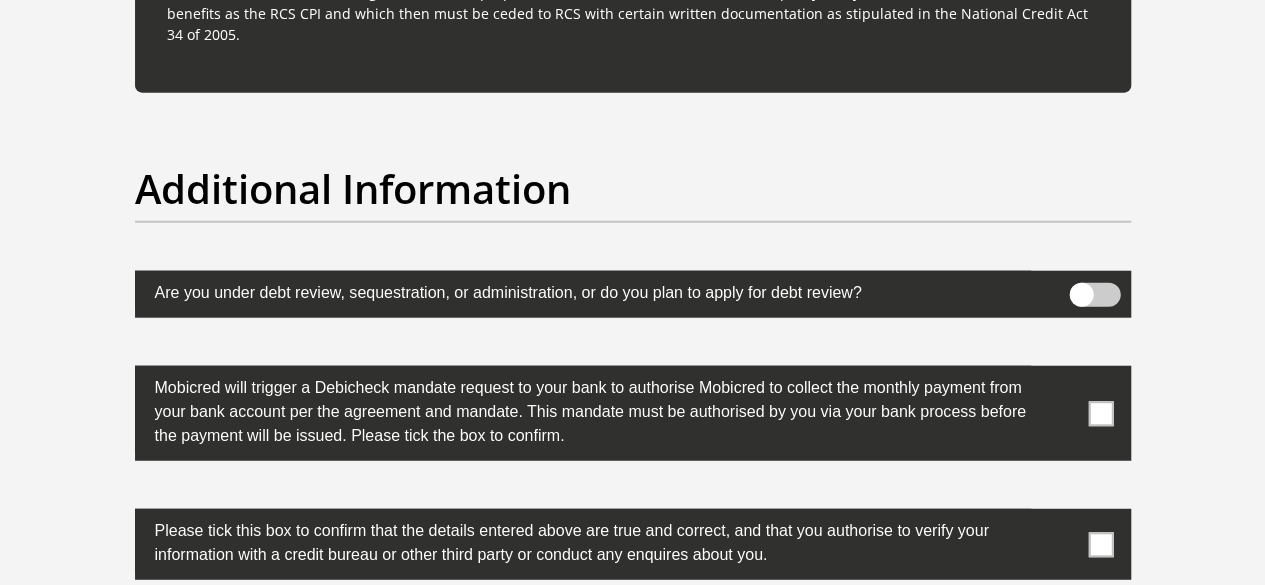 scroll, scrollTop: 6300, scrollLeft: 0, axis: vertical 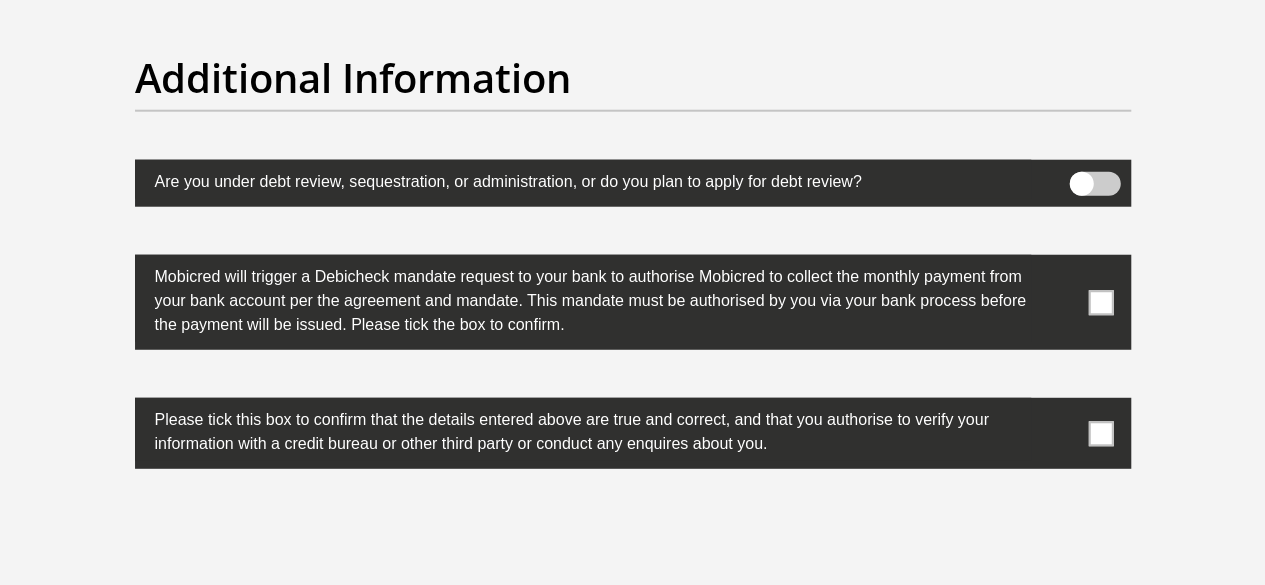 click at bounding box center (1100, 433) 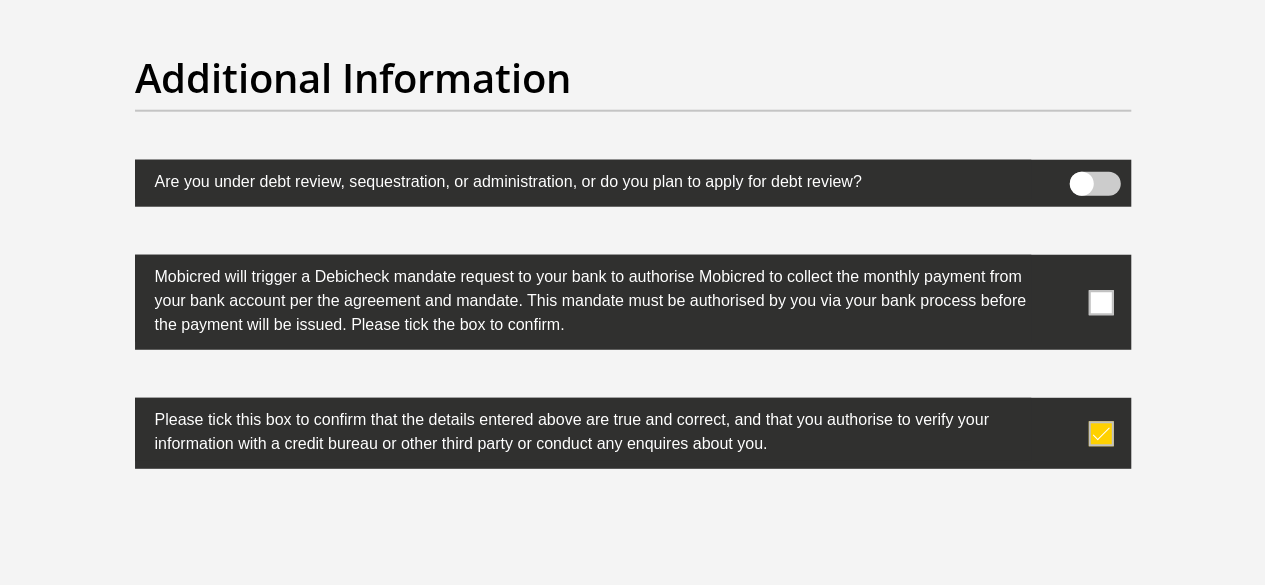 drag, startPoint x: 1089, startPoint y: 215, endPoint x: 988, endPoint y: 285, distance: 122.88612 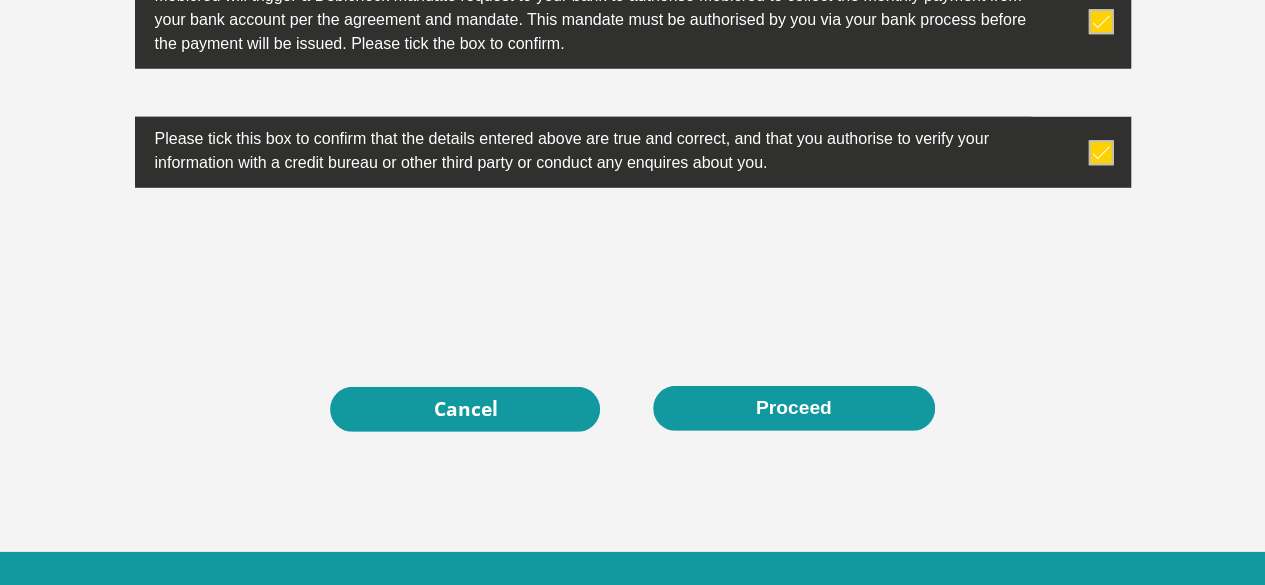 scroll, scrollTop: 6583, scrollLeft: 0, axis: vertical 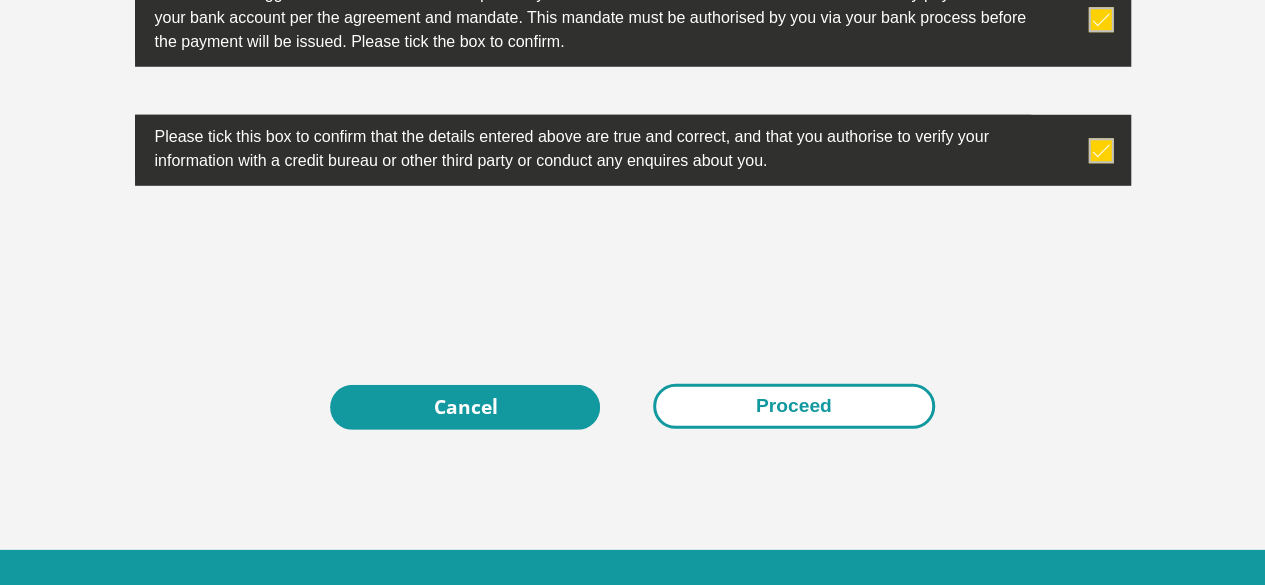 click on "Proceed" at bounding box center (794, 406) 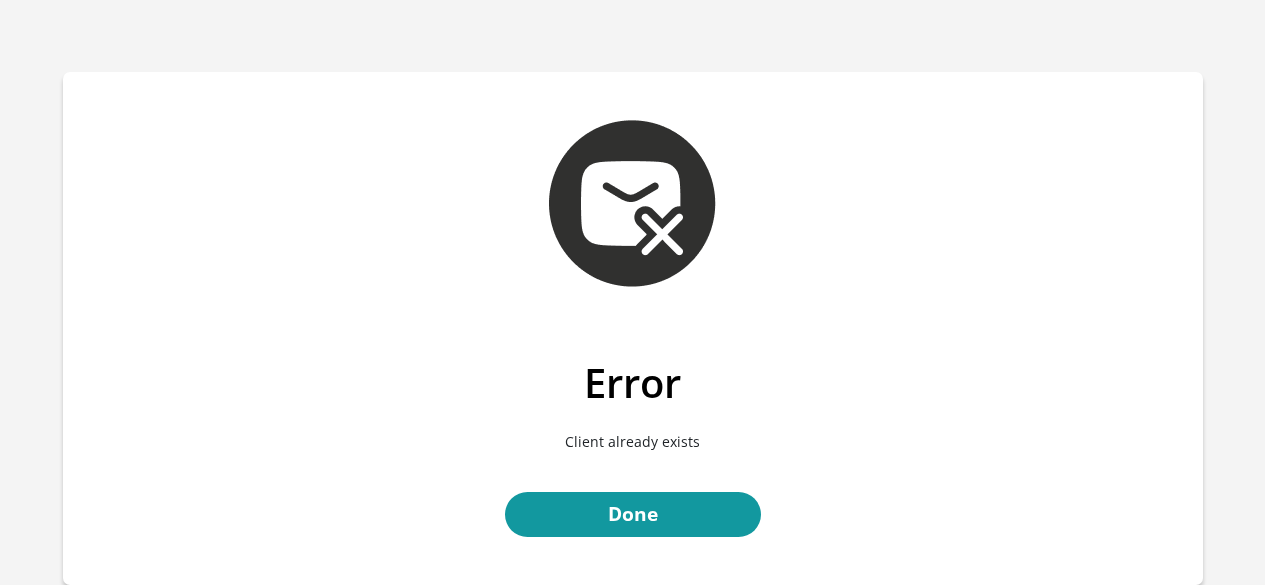 scroll, scrollTop: 0, scrollLeft: 0, axis: both 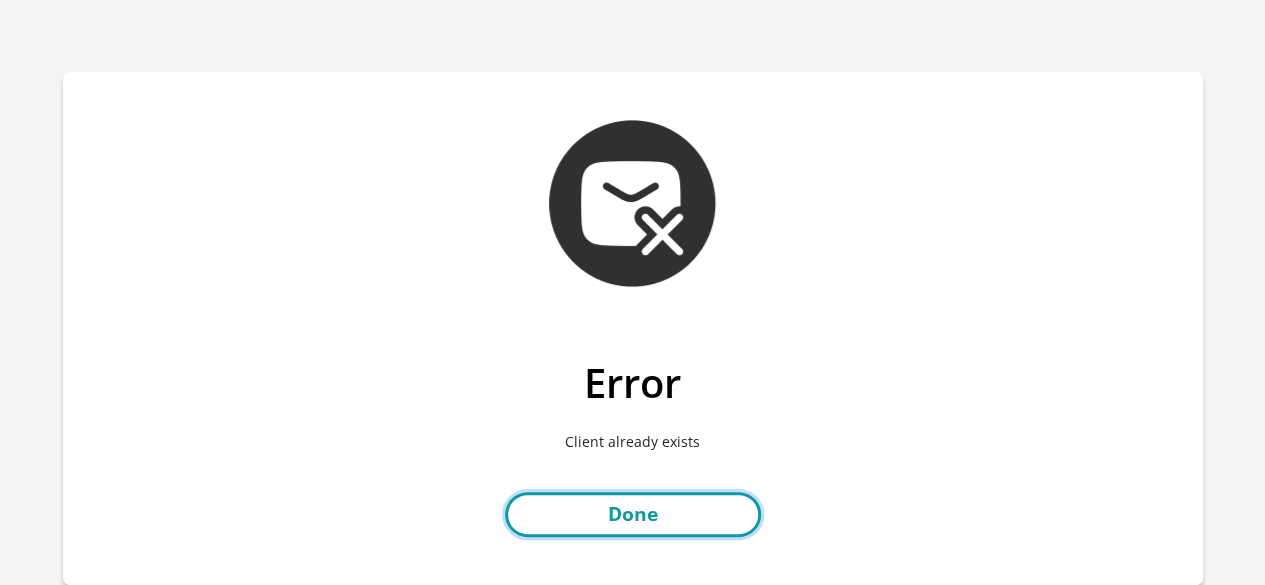 click on "Done" at bounding box center [633, 514] 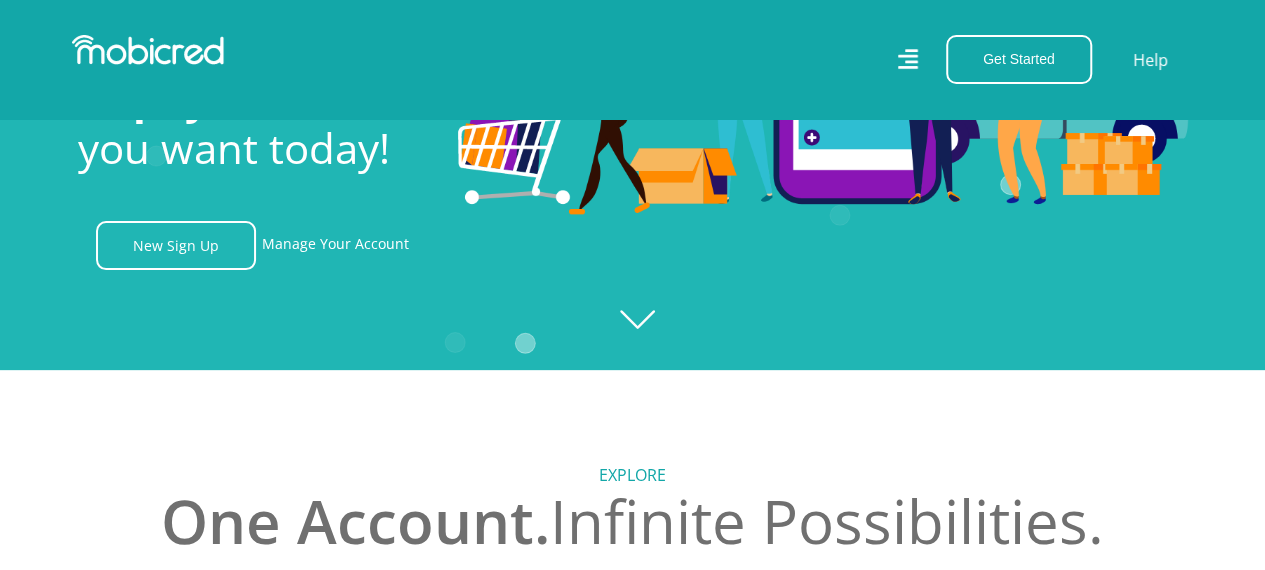 scroll, scrollTop: 400, scrollLeft: 0, axis: vertical 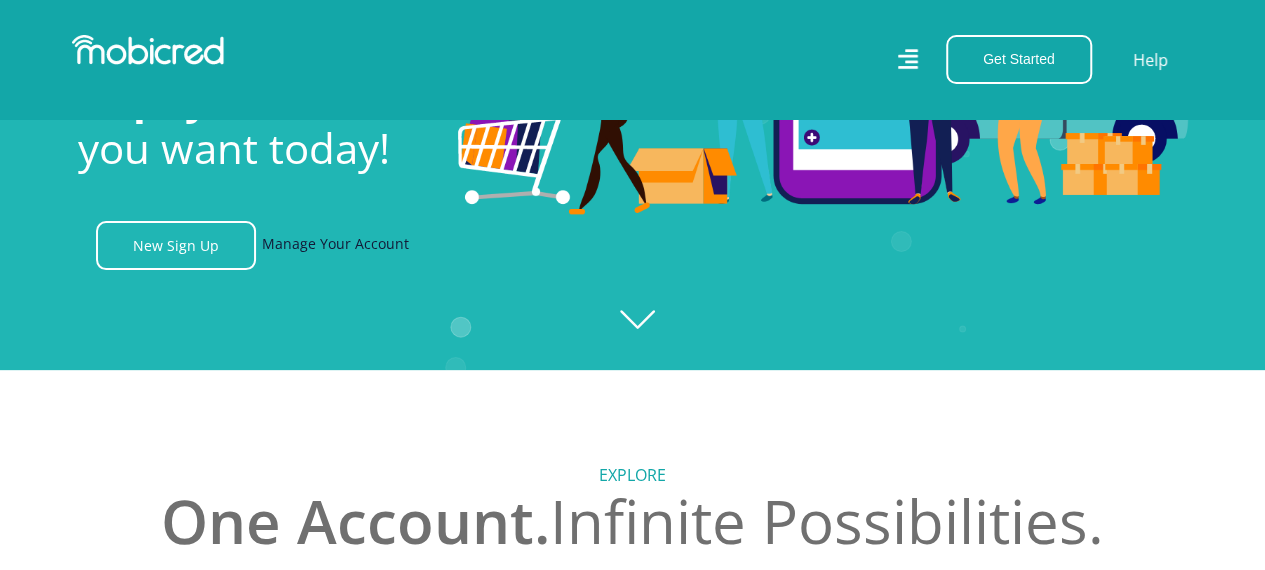 click on "Manage Your Account" at bounding box center (335, 245) 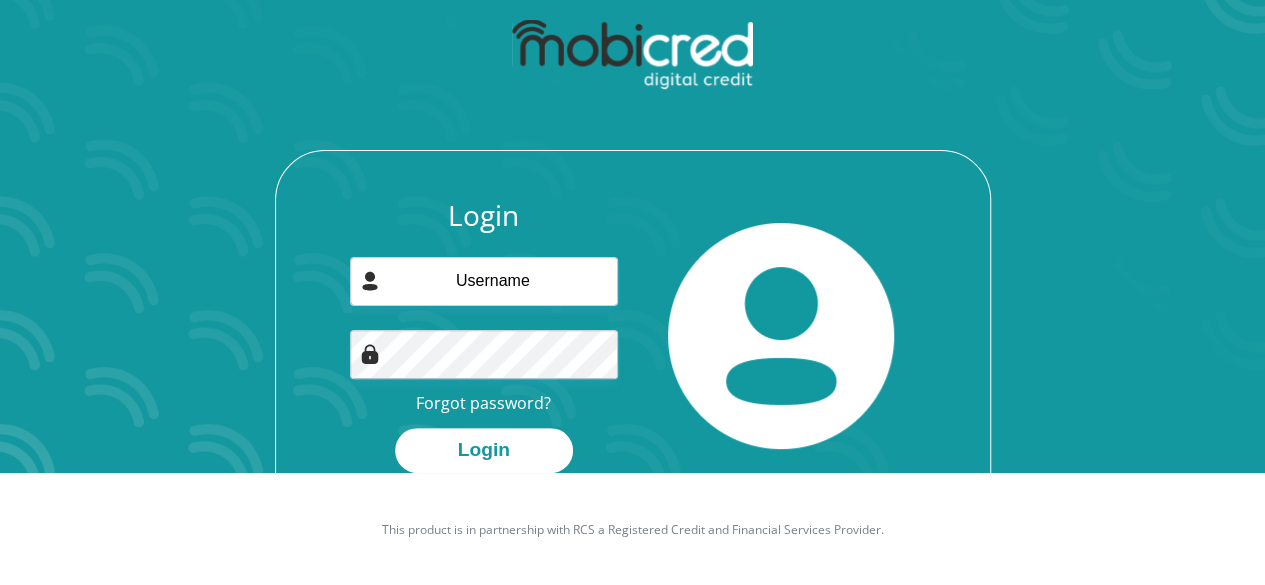 scroll, scrollTop: 114, scrollLeft: 0, axis: vertical 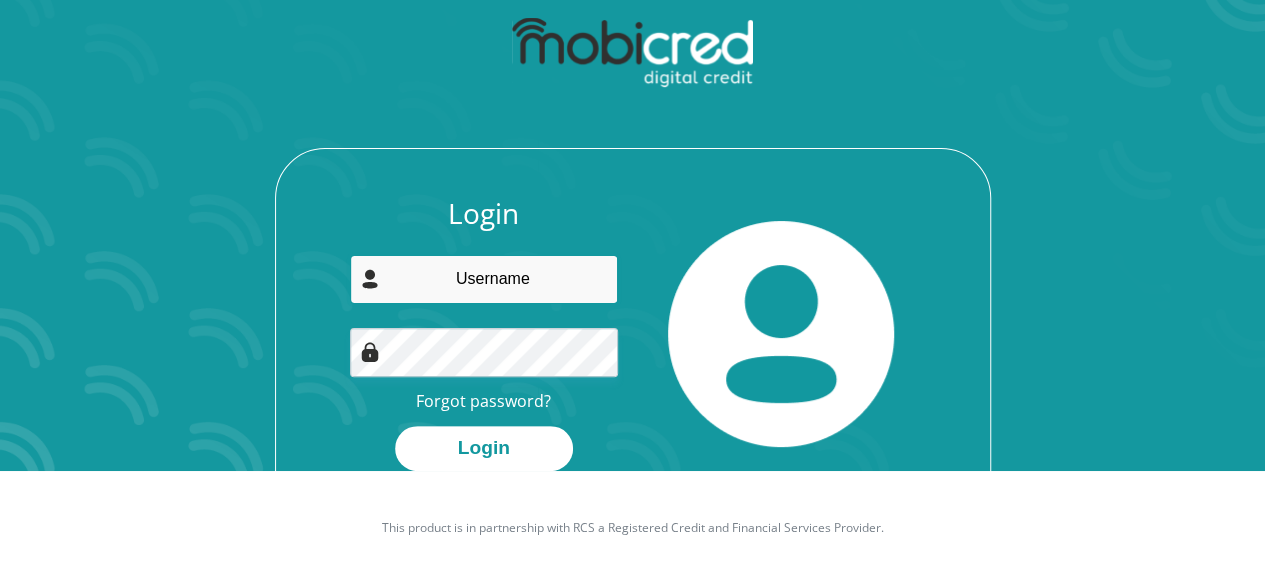 click at bounding box center (484, 279) 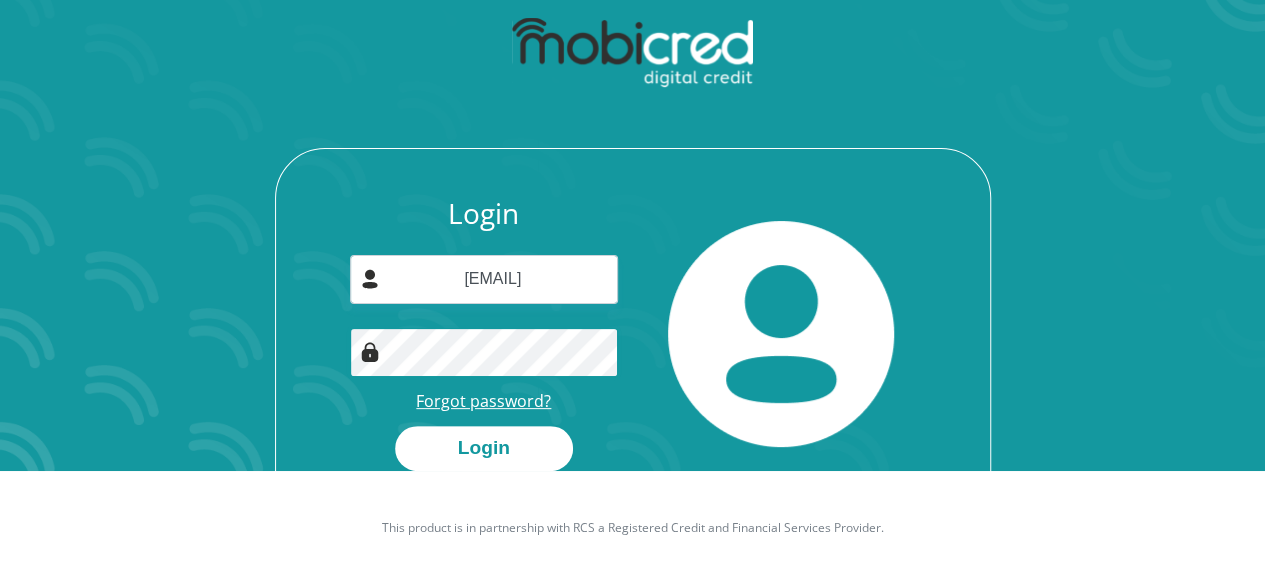 click on "Login" at bounding box center (484, 448) 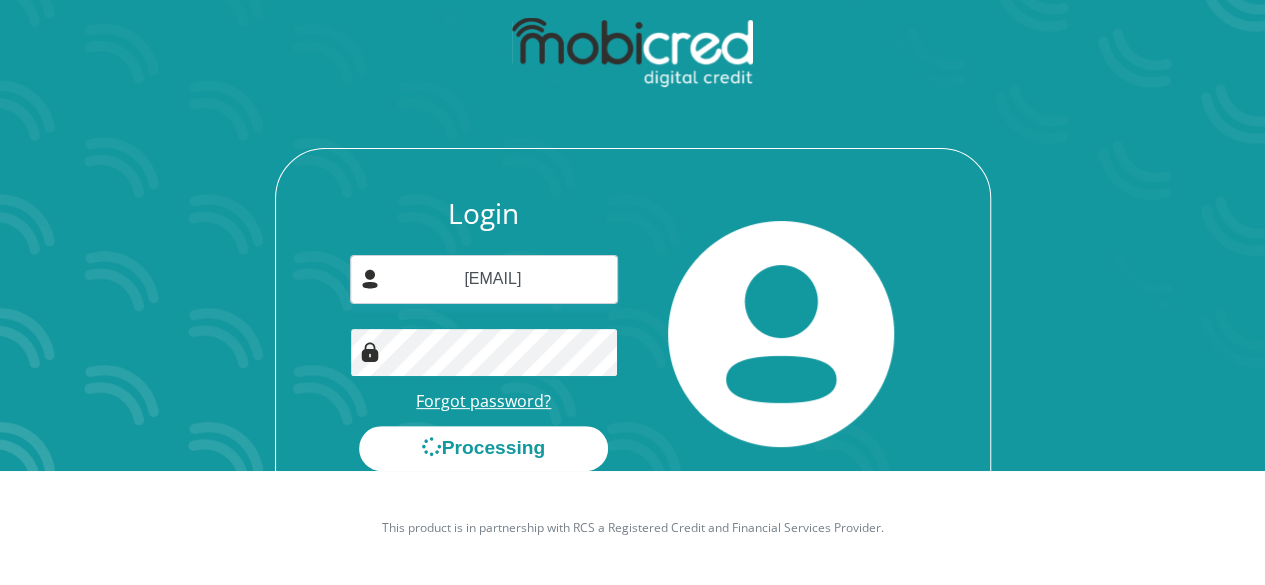 scroll, scrollTop: 0, scrollLeft: 0, axis: both 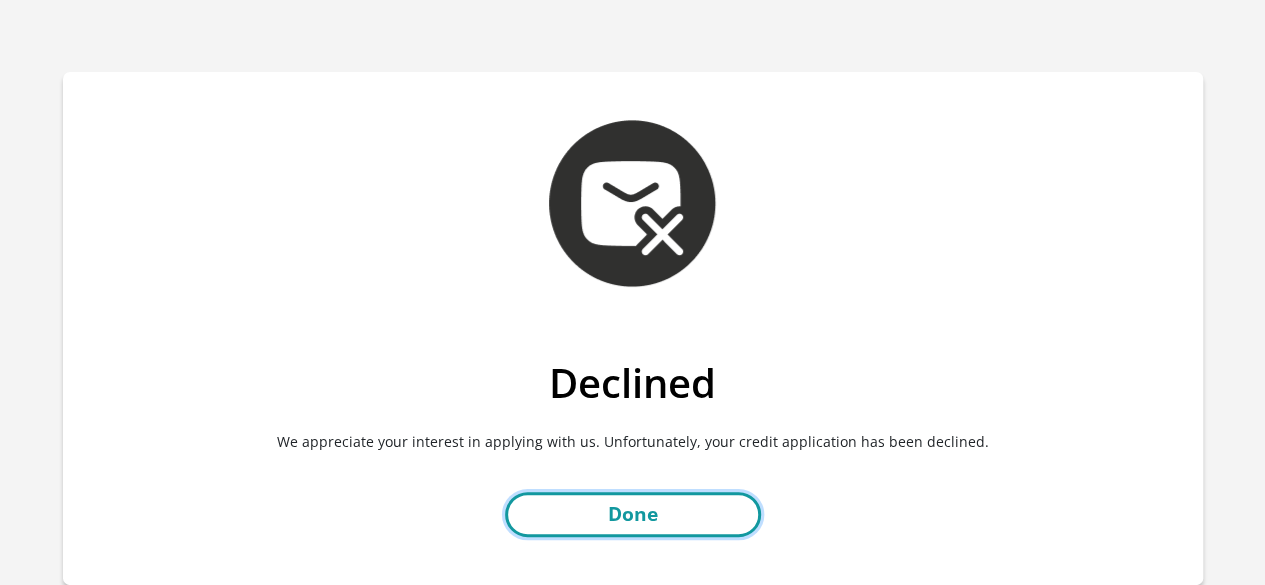 click on "Done" at bounding box center [633, 514] 